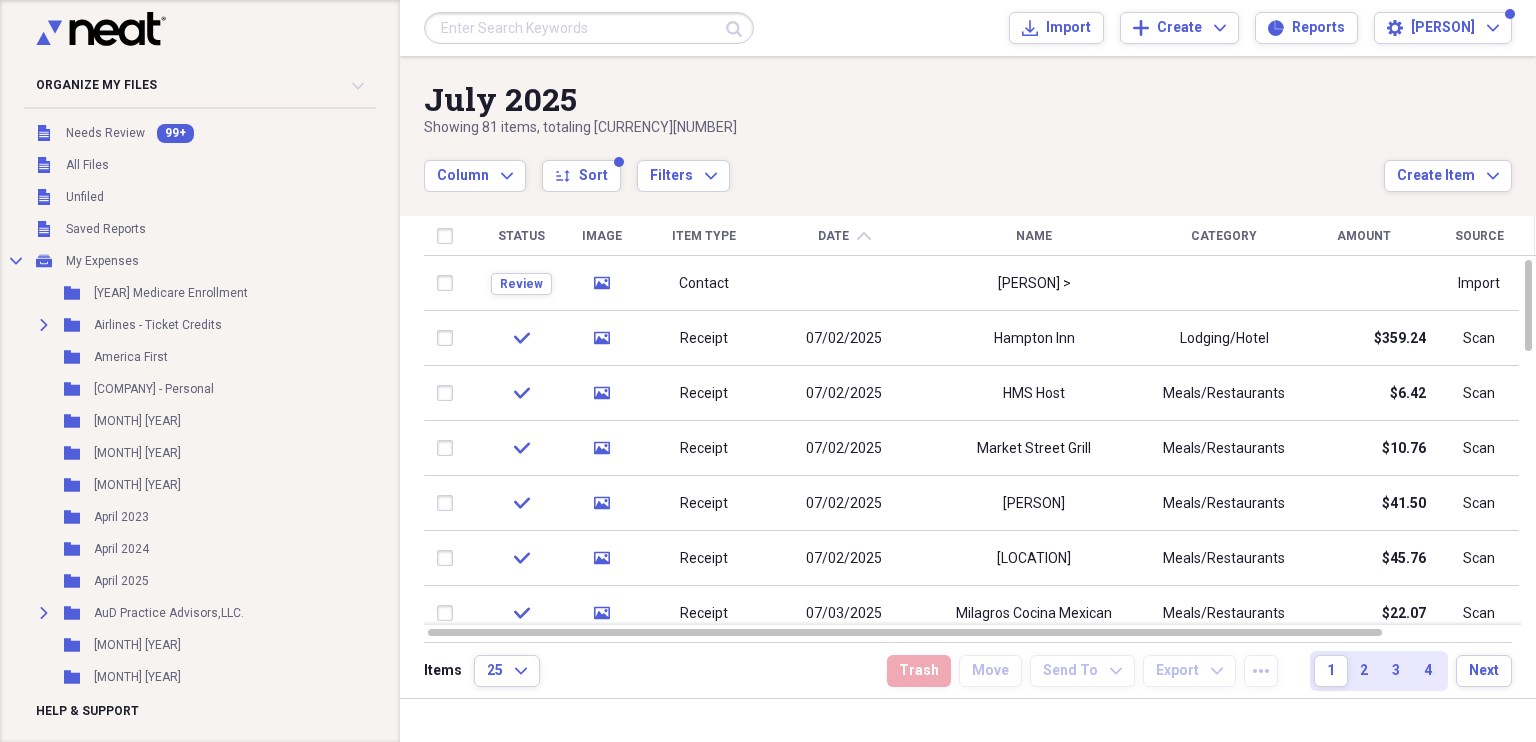 scroll, scrollTop: 0, scrollLeft: 0, axis: both 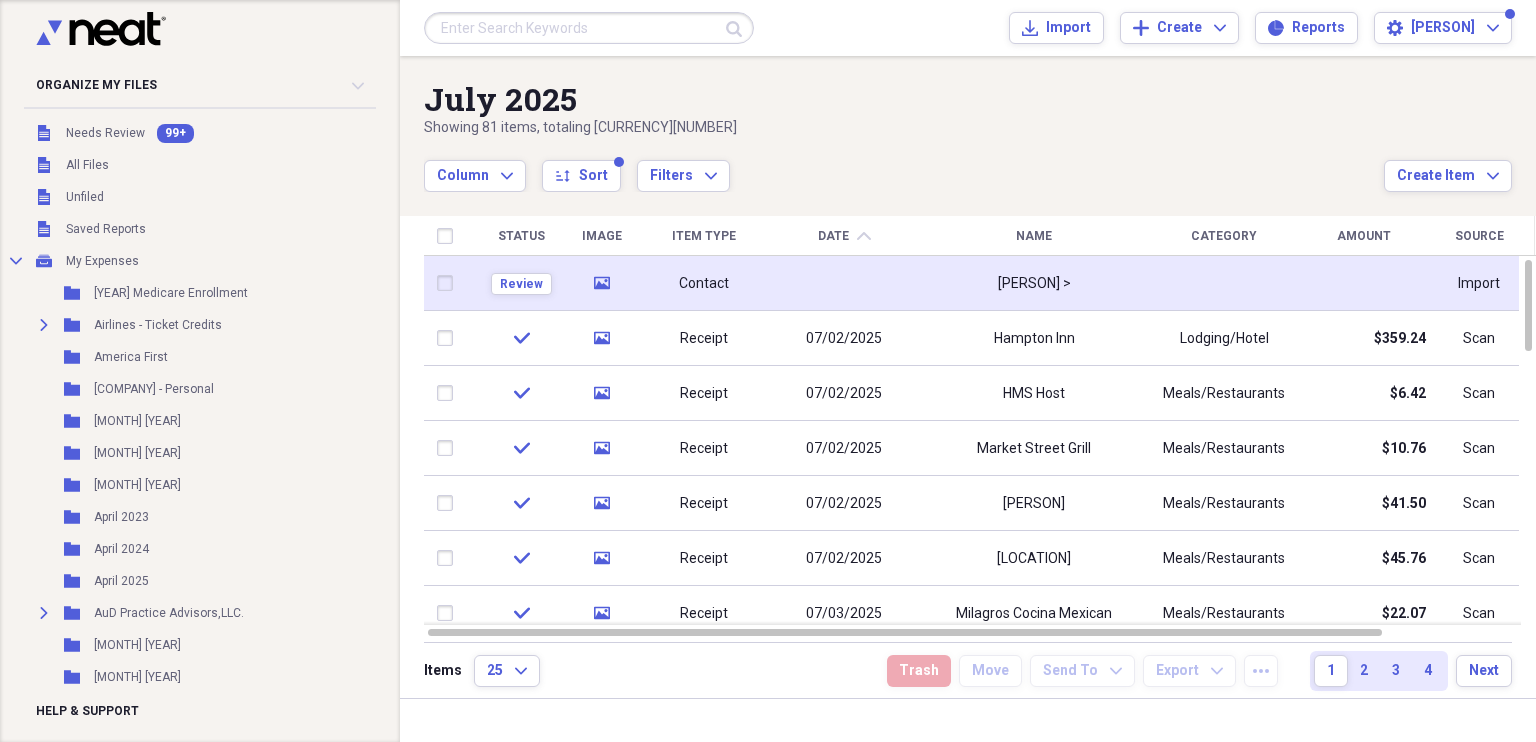 click at bounding box center (844, 283) 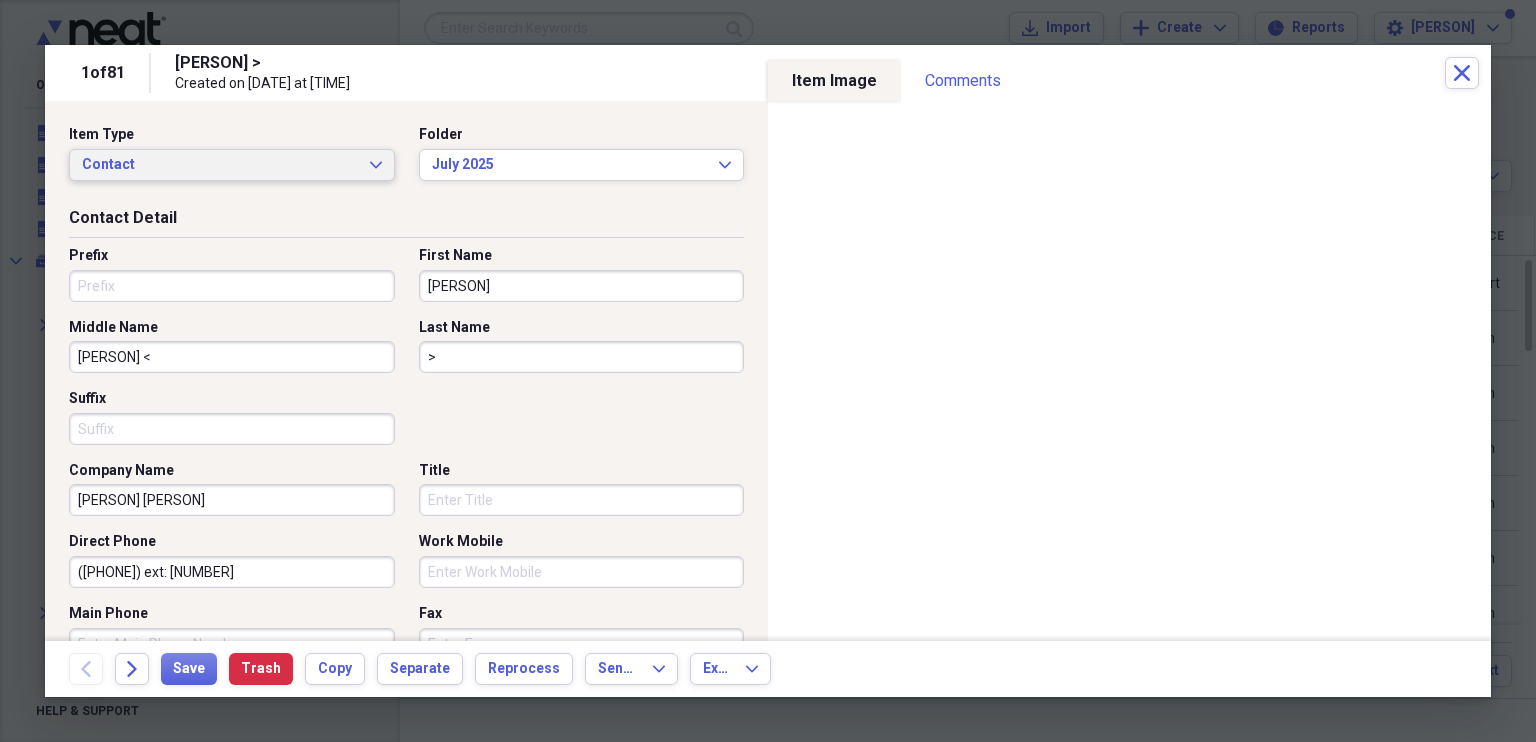 click on "Expand" 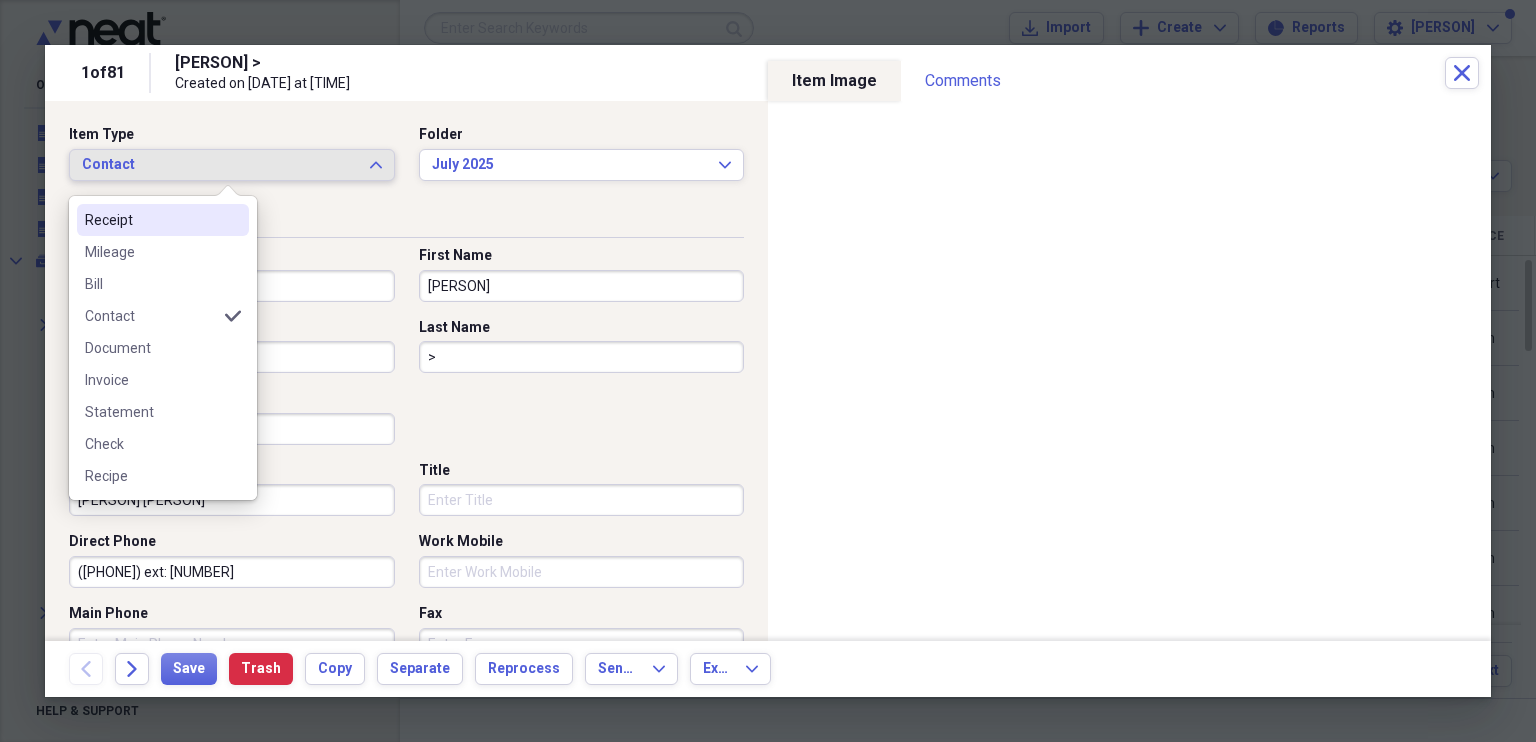 click on "Receipt" at bounding box center [163, 220] 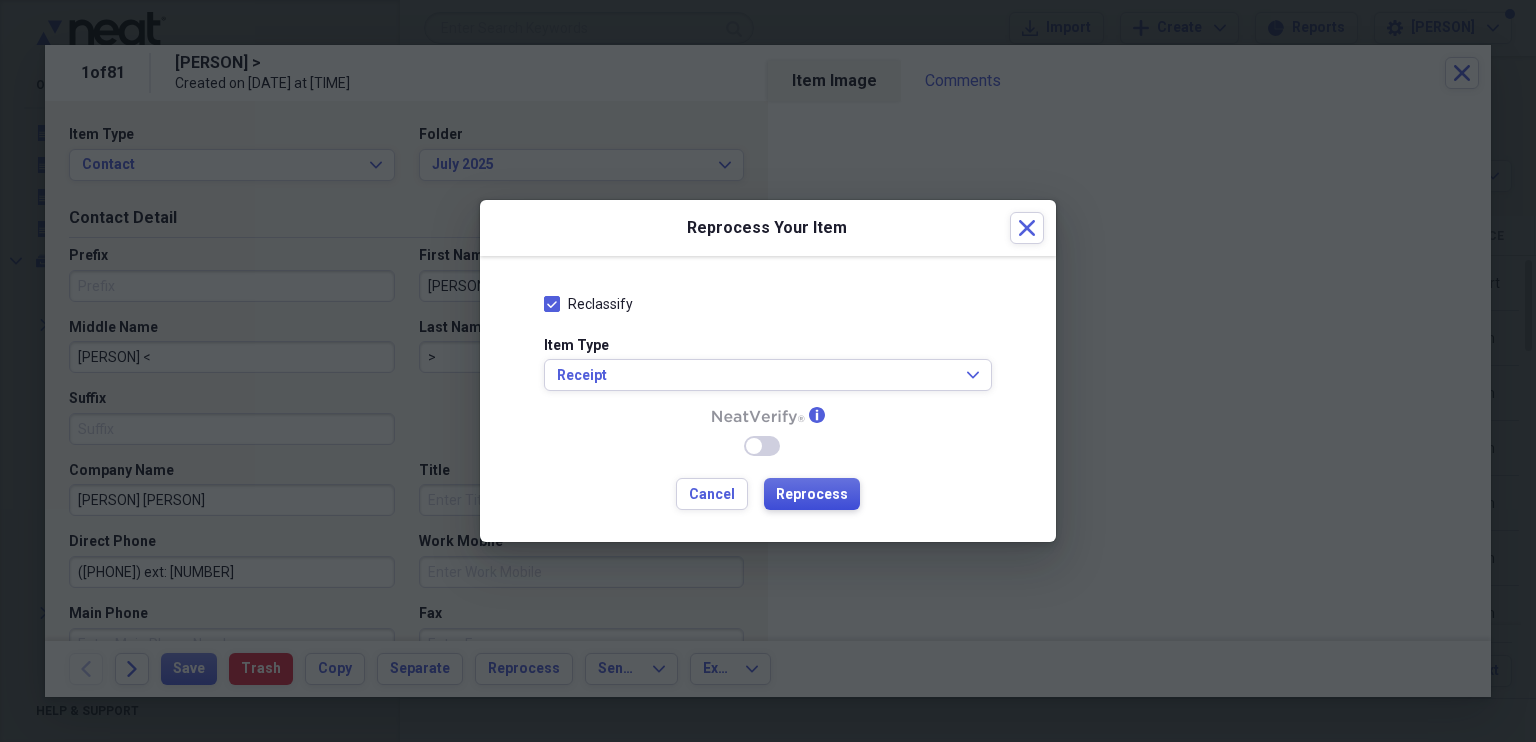 click on "Reprocess" at bounding box center [812, 495] 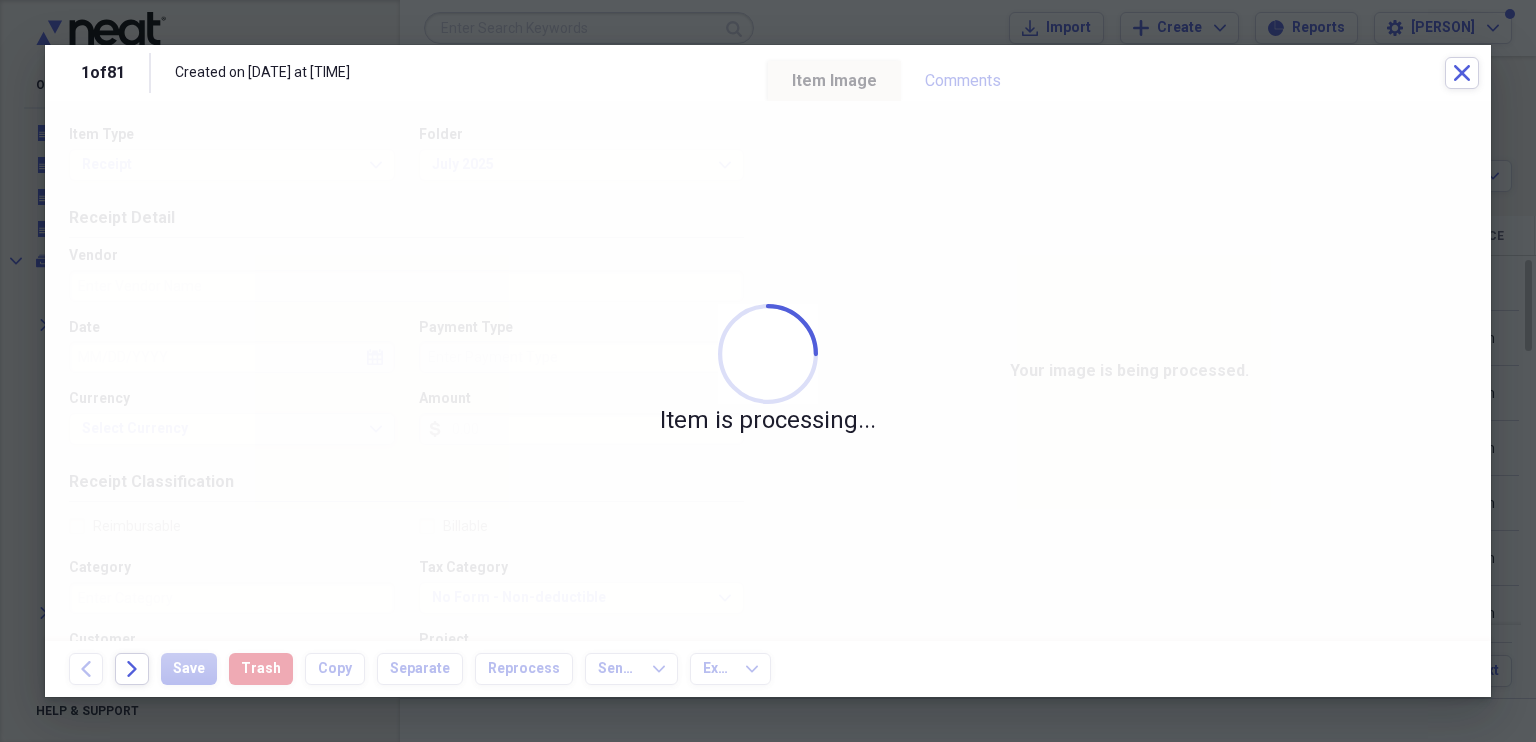 type on "Delta Air Lines" 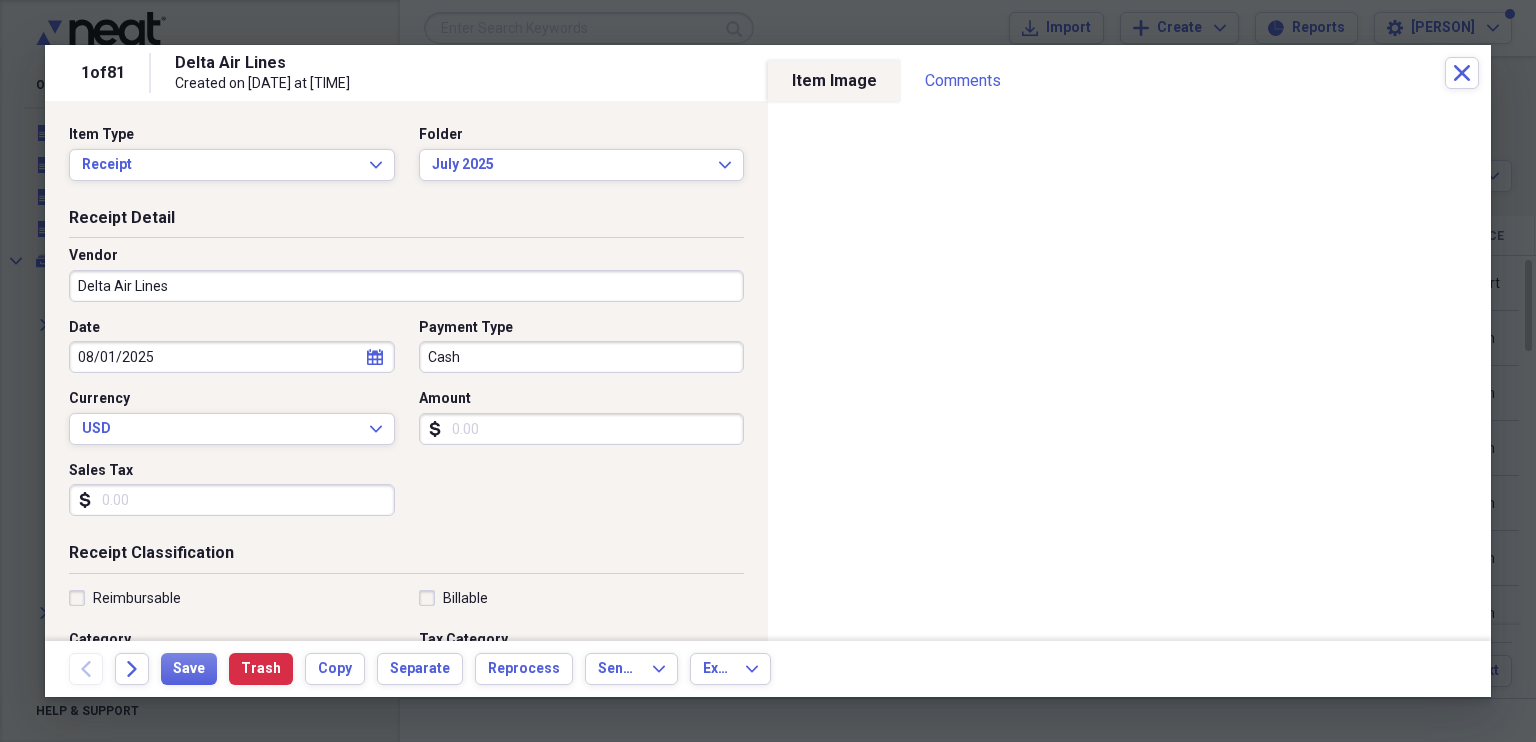 click on "Amount" at bounding box center [582, 429] 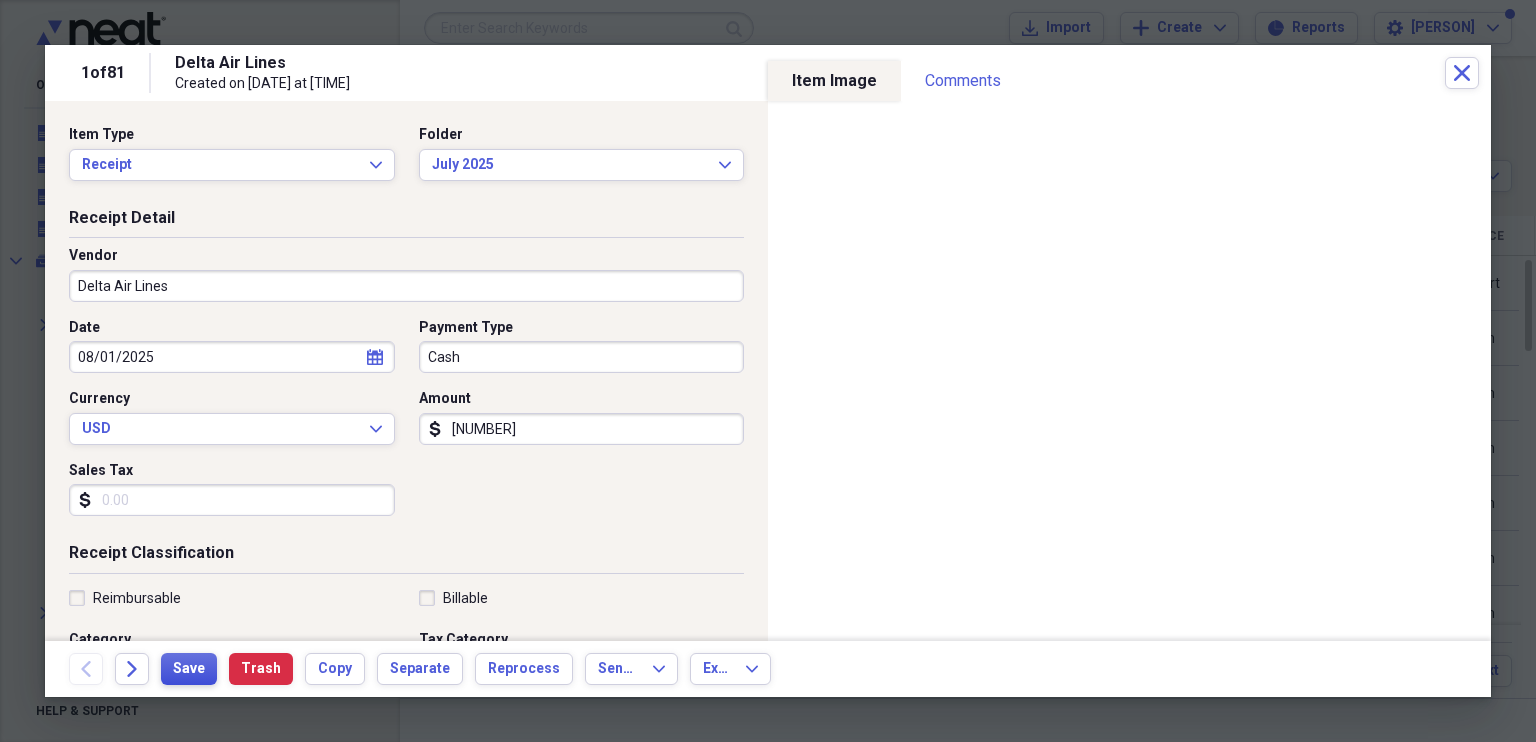 type on "[NUMBER]" 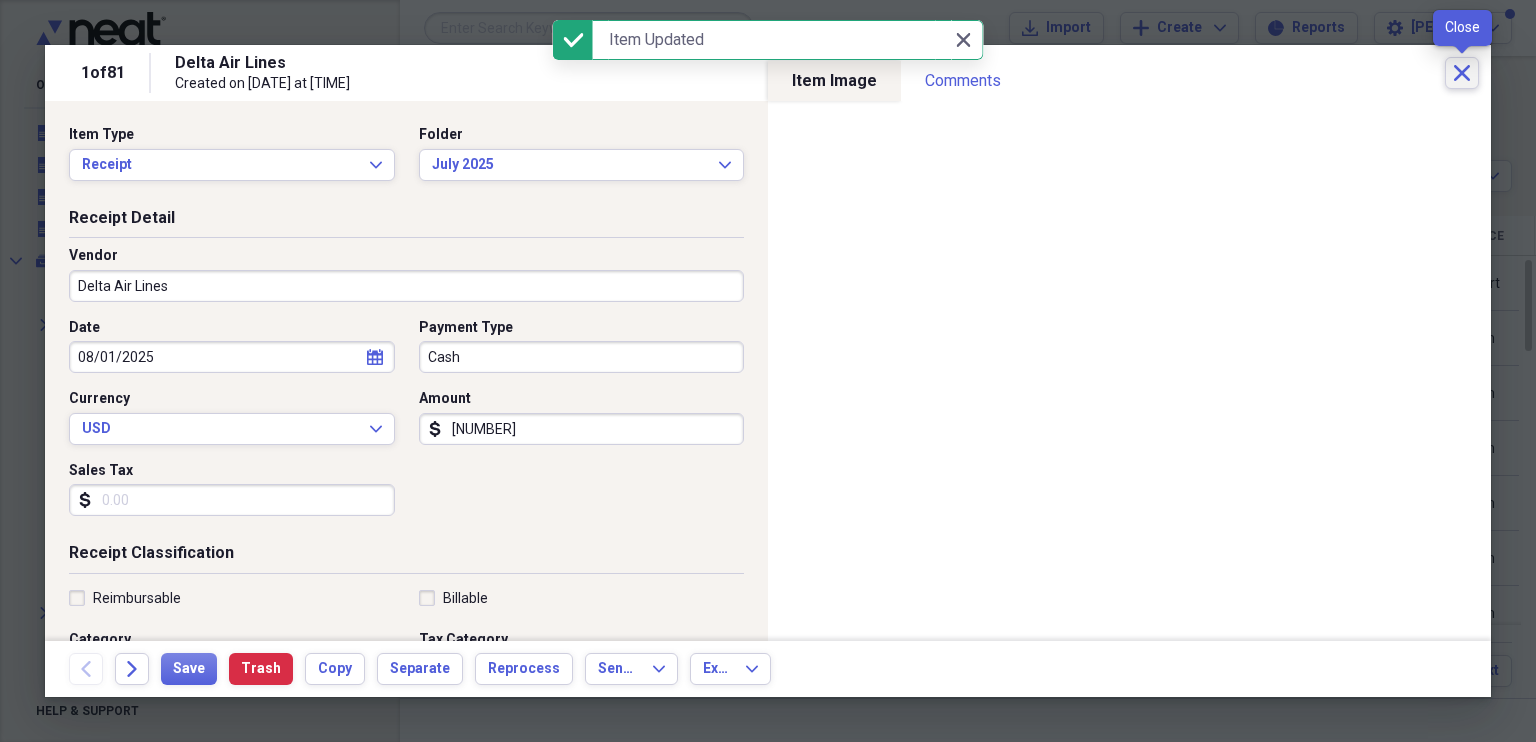 click on "Close" 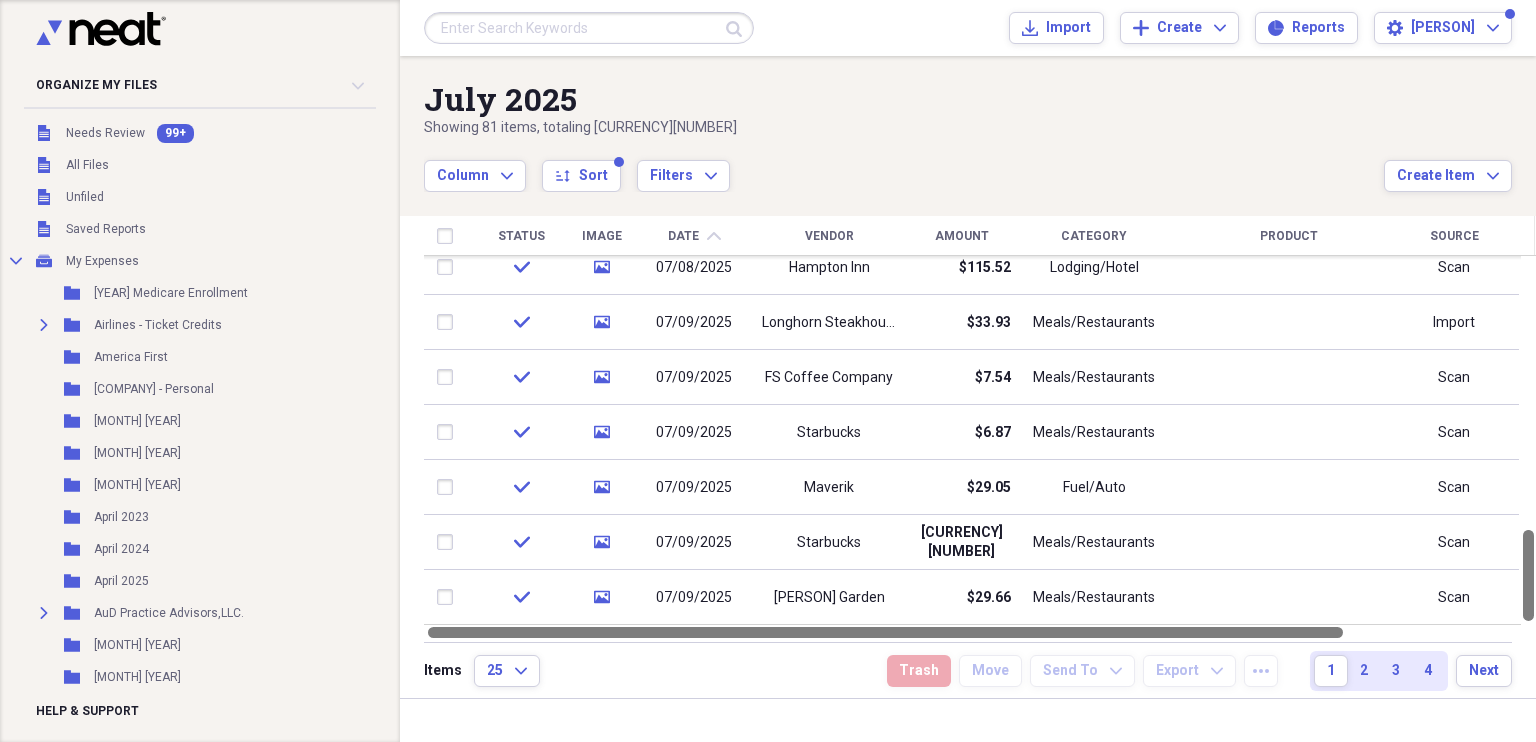 drag, startPoint x: 1527, startPoint y: 322, endPoint x: 1520, endPoint y: 626, distance: 304.08057 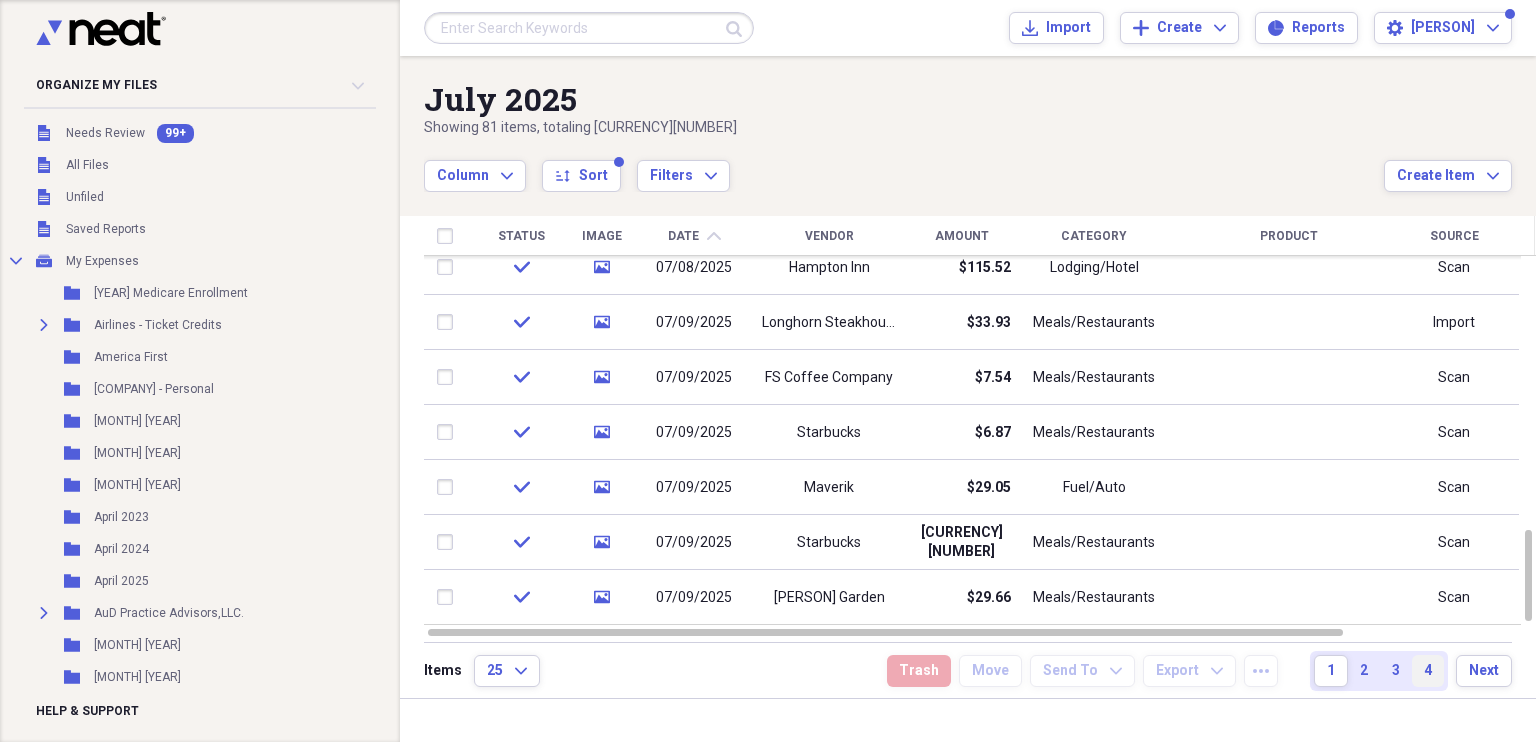 click on "4" at bounding box center [1428, 671] 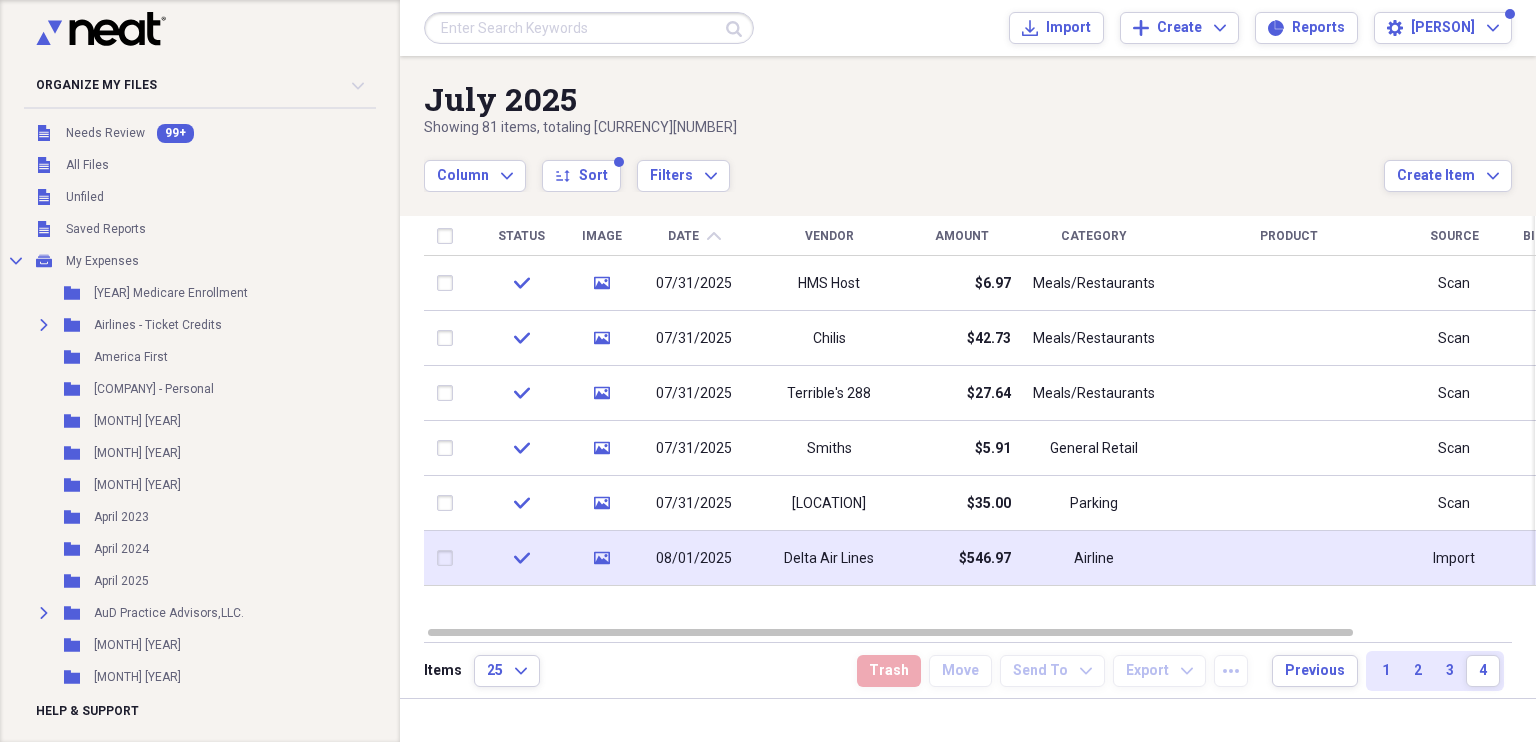 click on "Delta Air Lines" at bounding box center (829, 558) 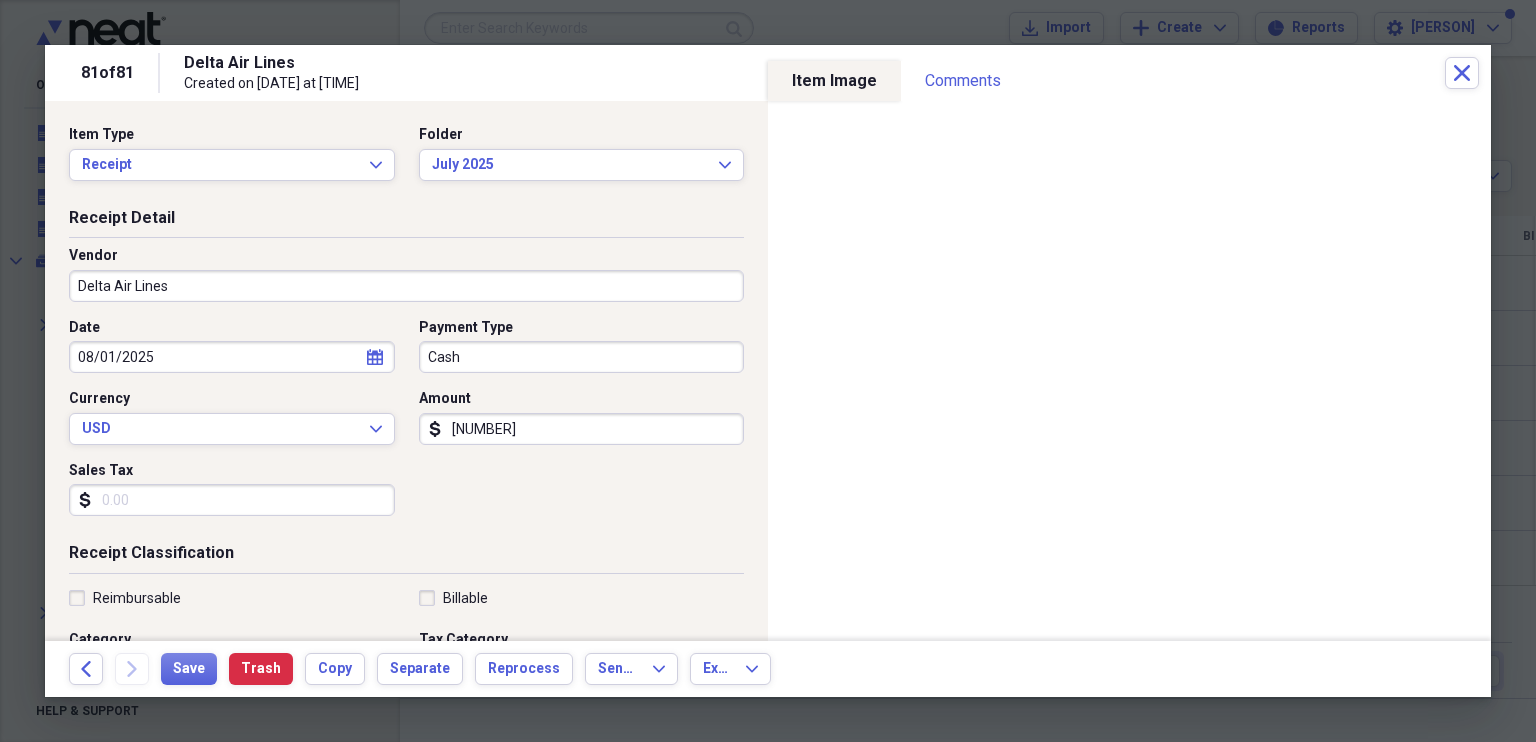 click on "calendar" 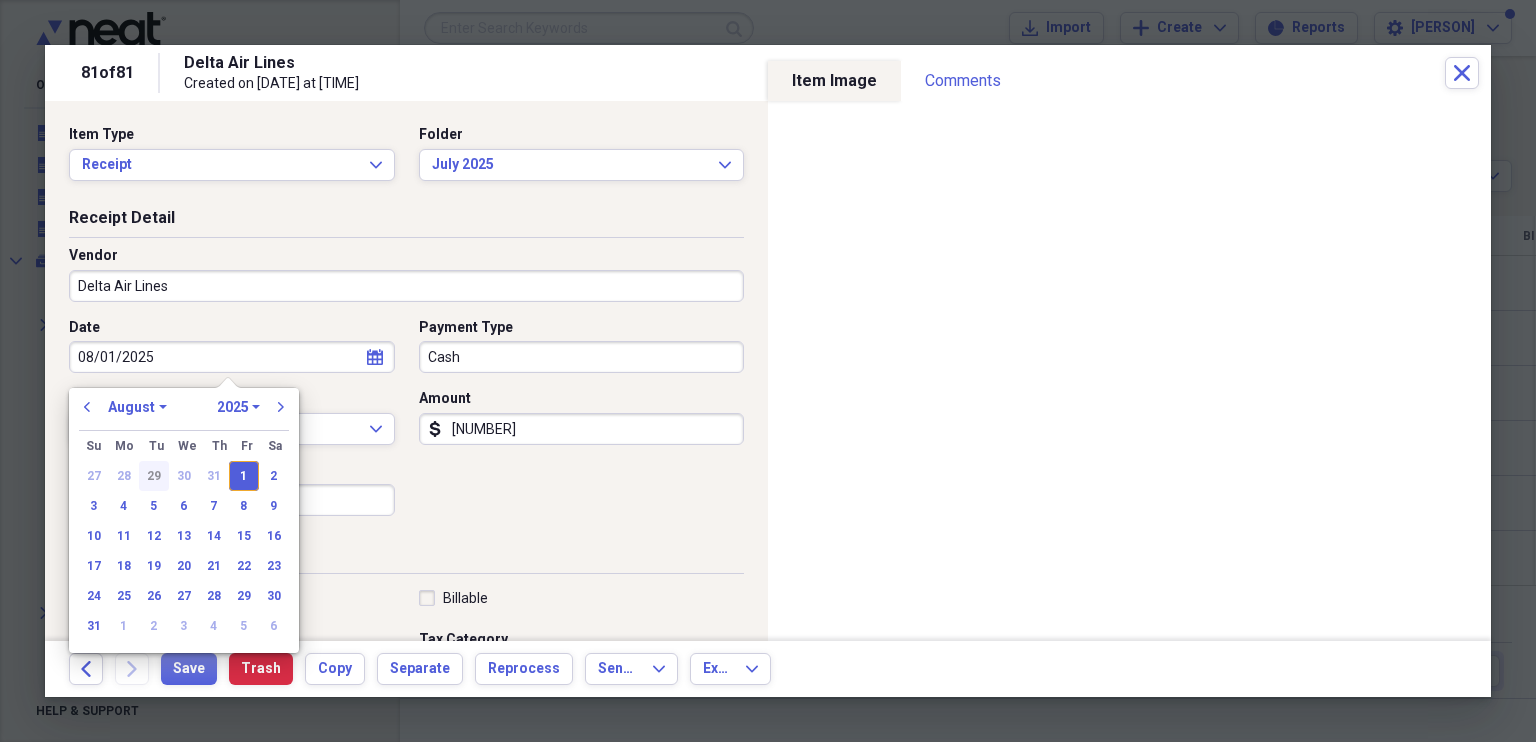click on "29" at bounding box center (154, 476) 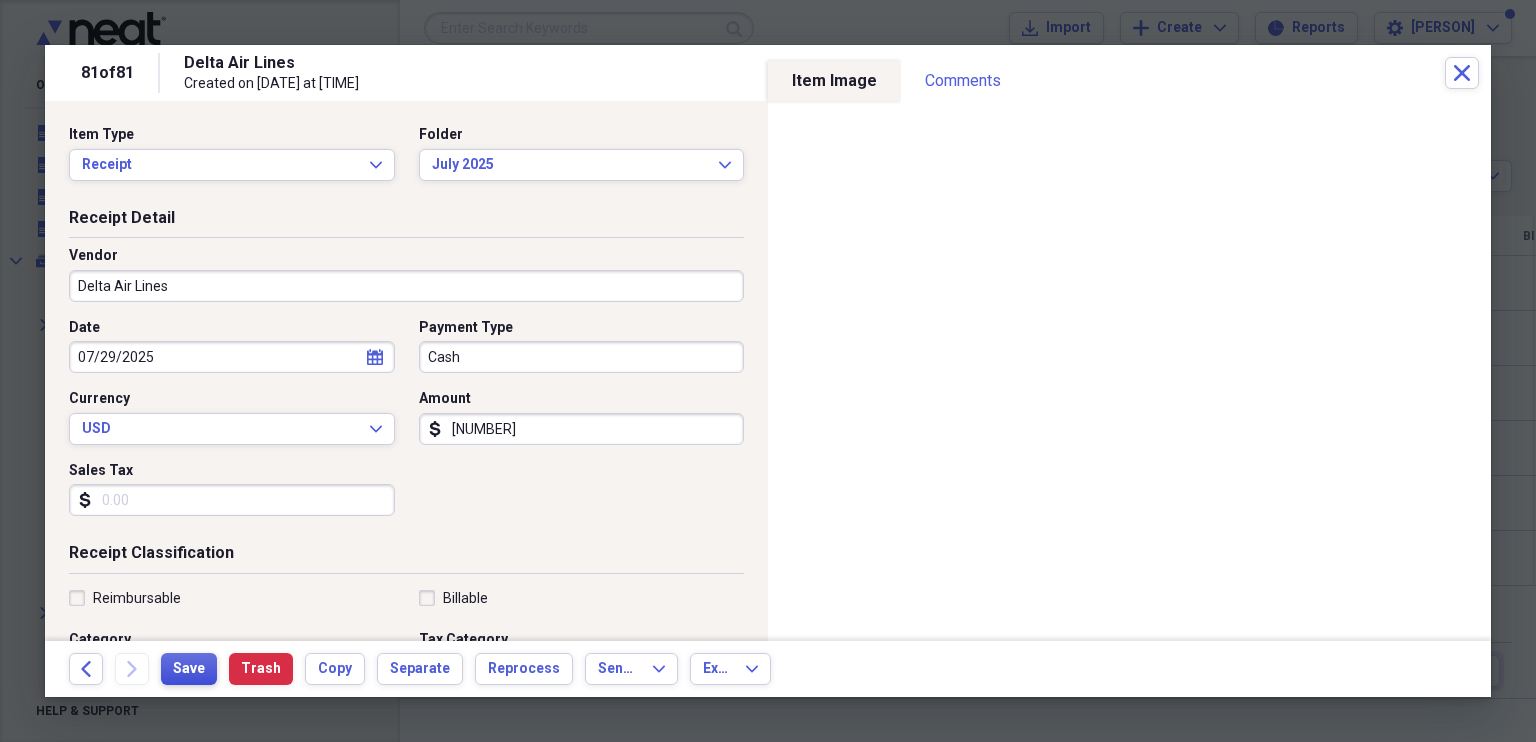 click on "Save" at bounding box center (189, 669) 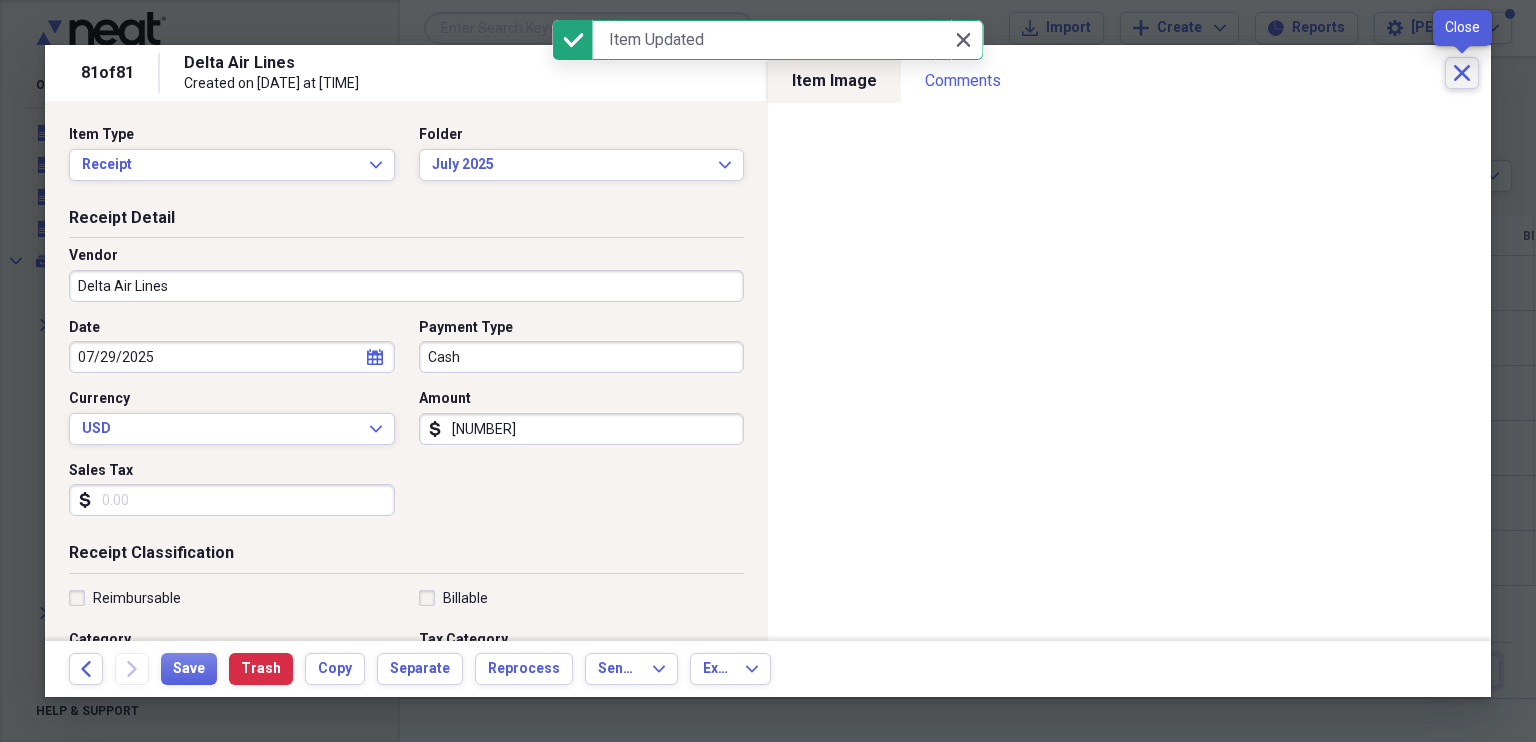click 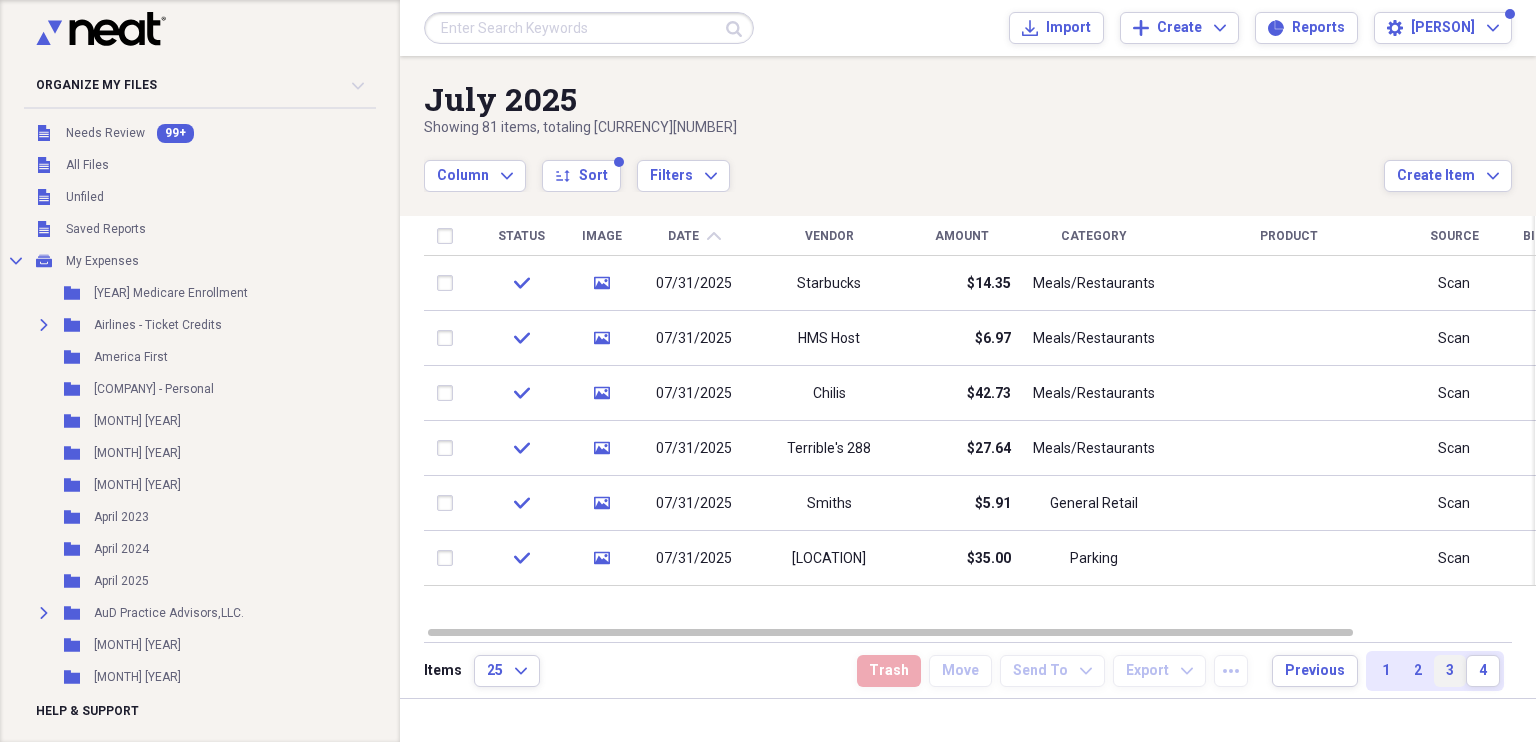 click on "3" at bounding box center [1450, 671] 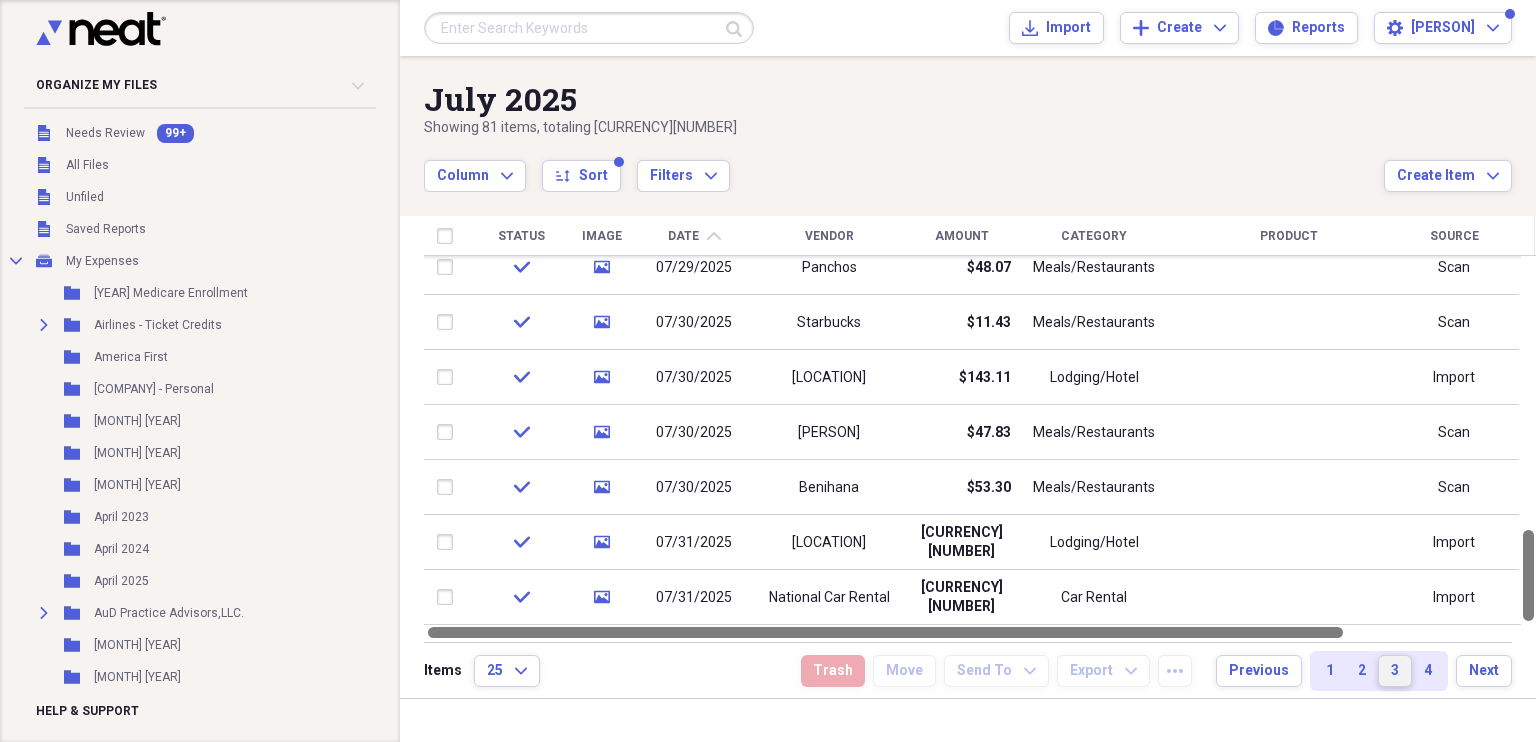 drag, startPoint x: 1527, startPoint y: 328, endPoint x: 1512, endPoint y: 637, distance: 309.36386 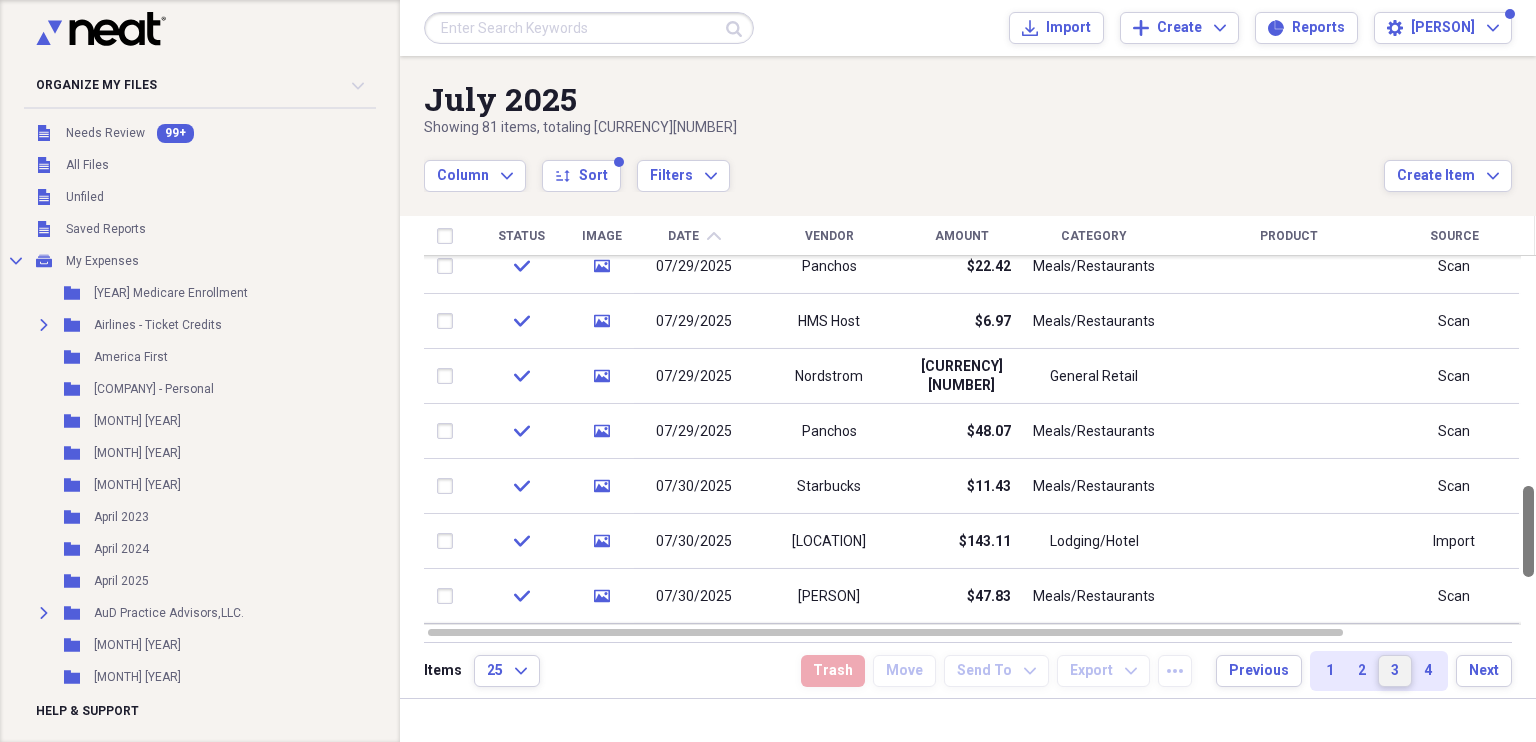 drag, startPoint x: 1530, startPoint y: 594, endPoint x: 1535, endPoint y: 550, distance: 44.28318 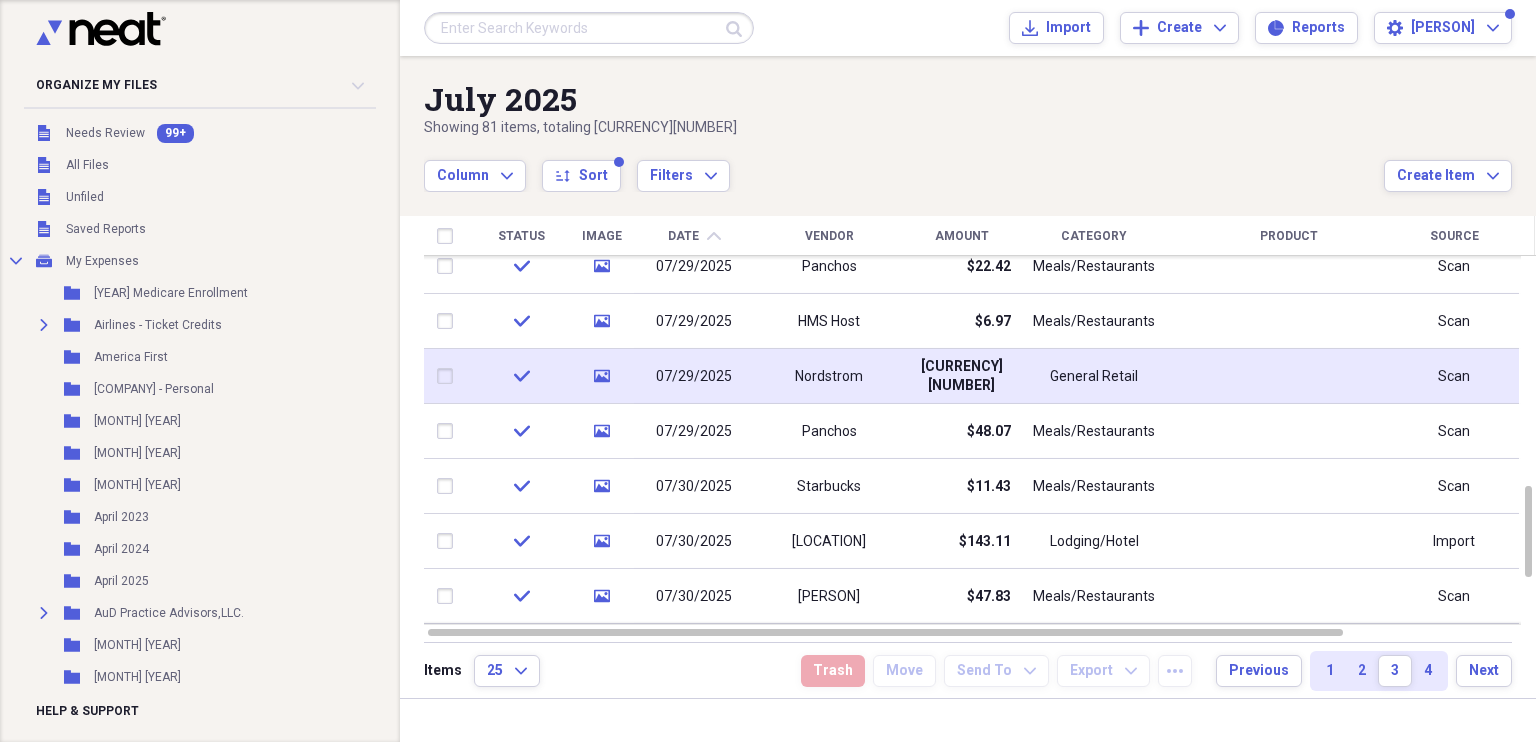 click at bounding box center (449, 376) 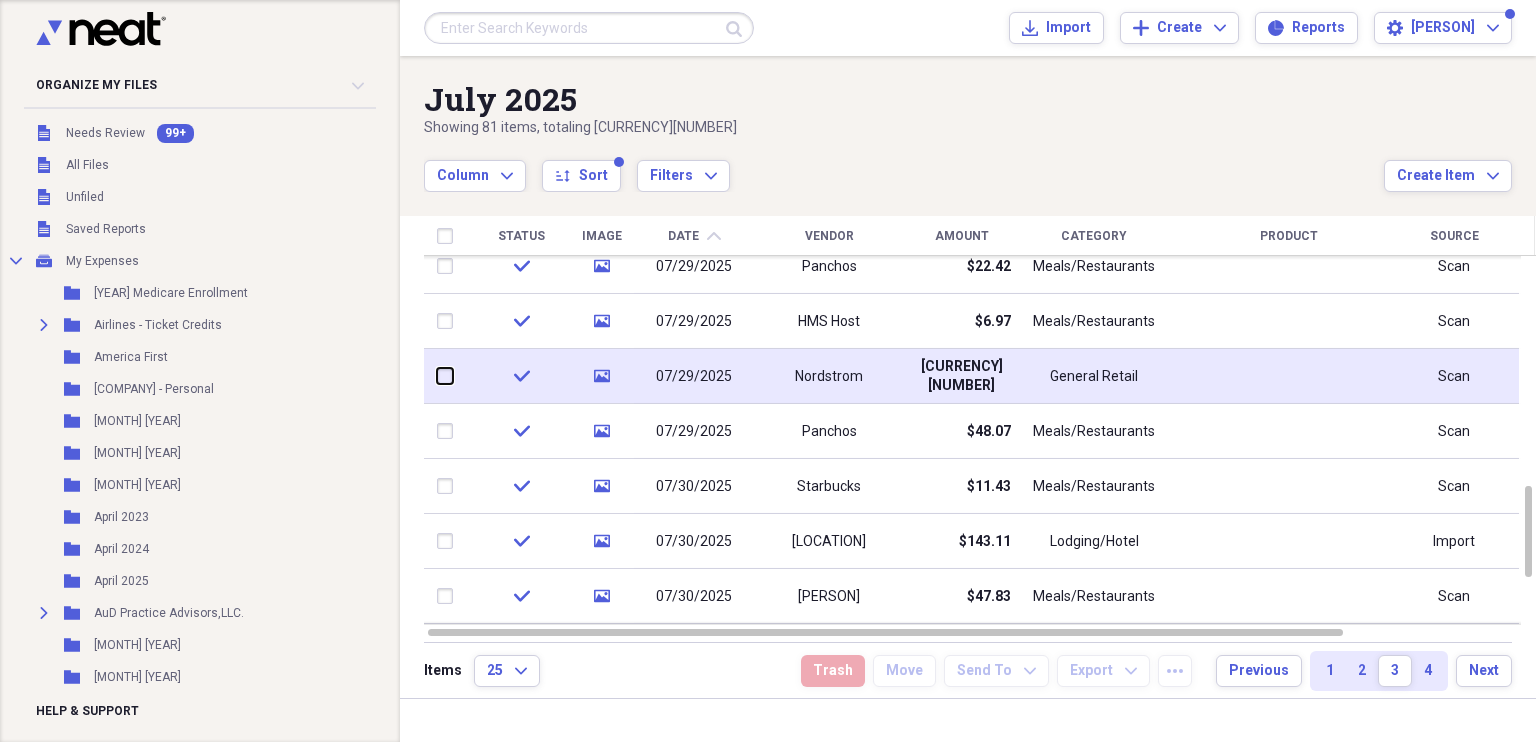 click at bounding box center (437, 376) 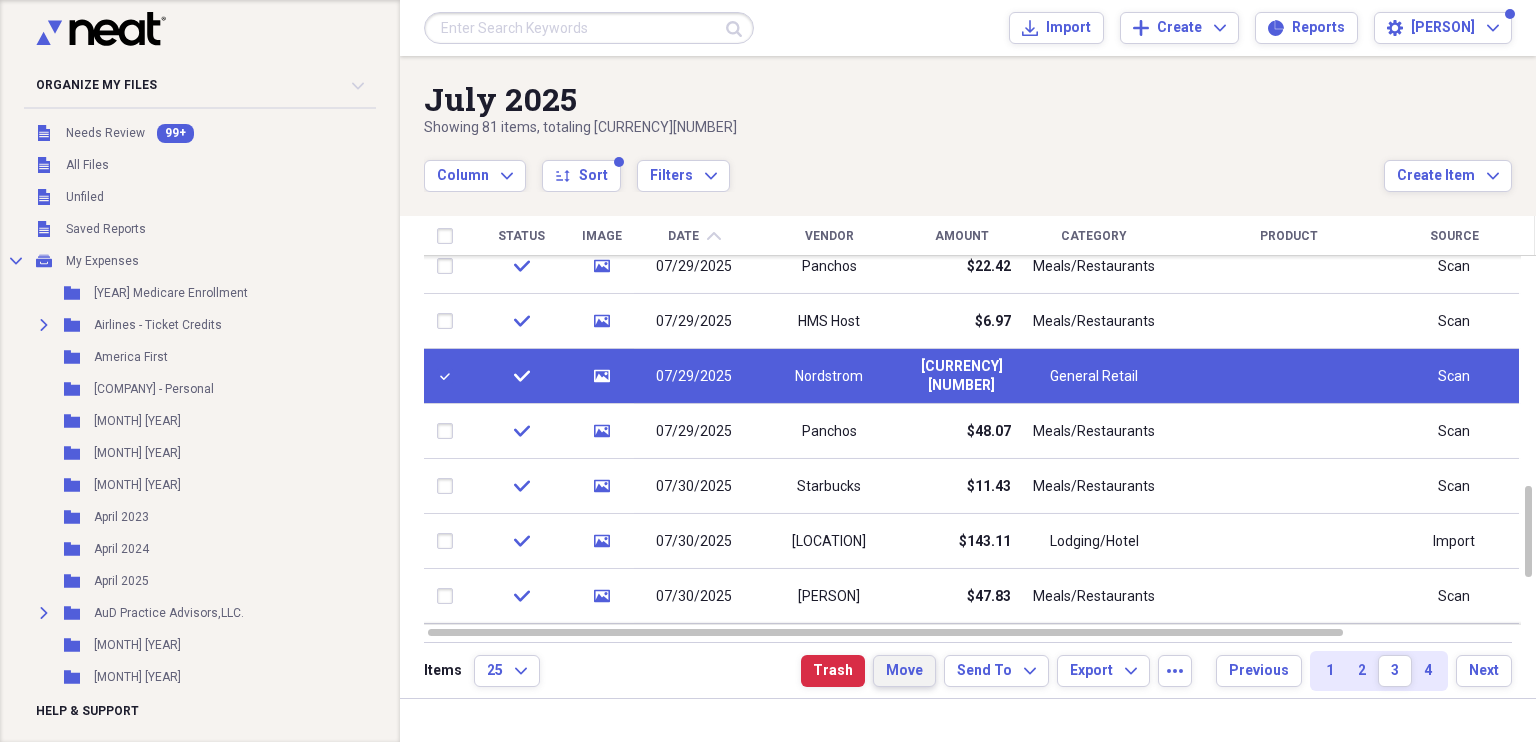 click on "Move" at bounding box center (904, 671) 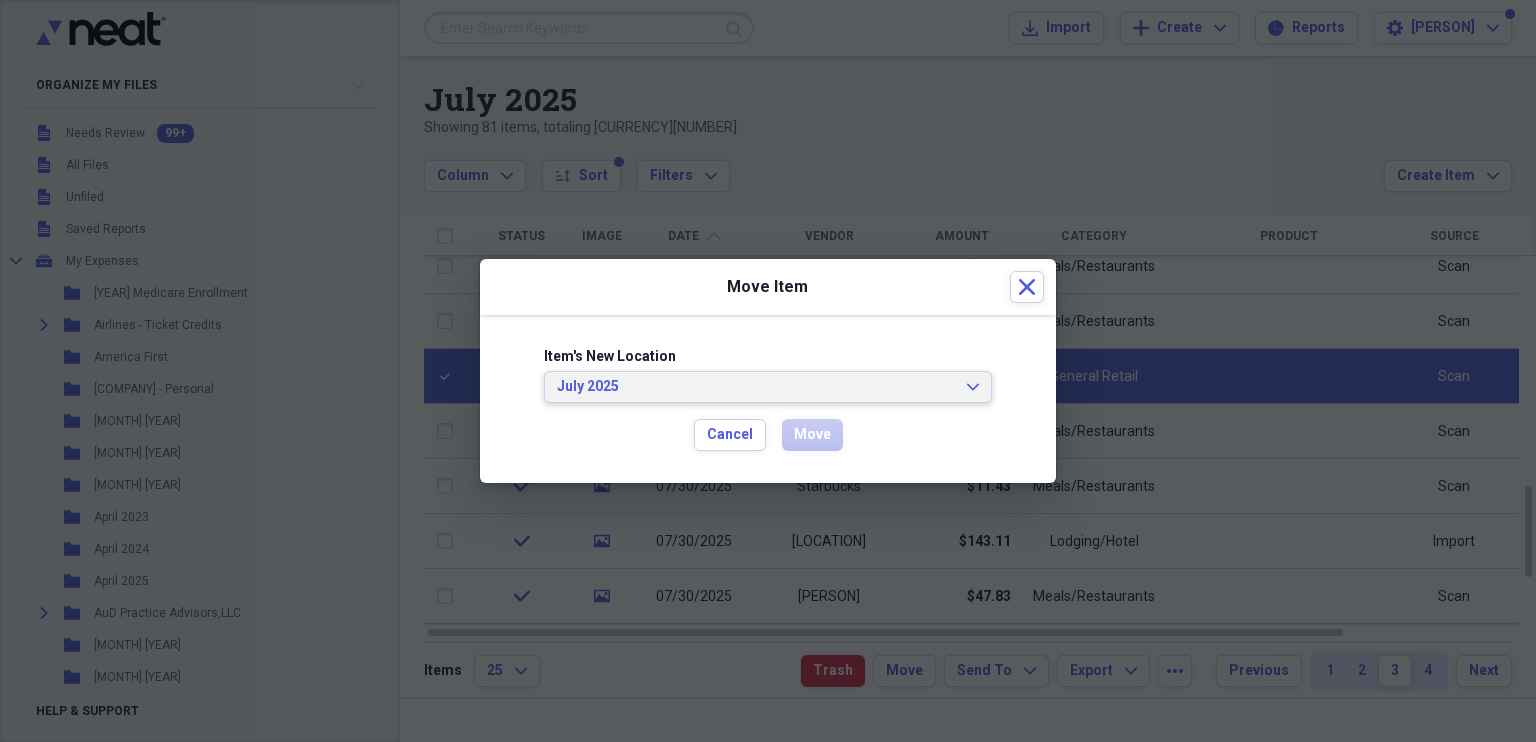 click on "Expand" 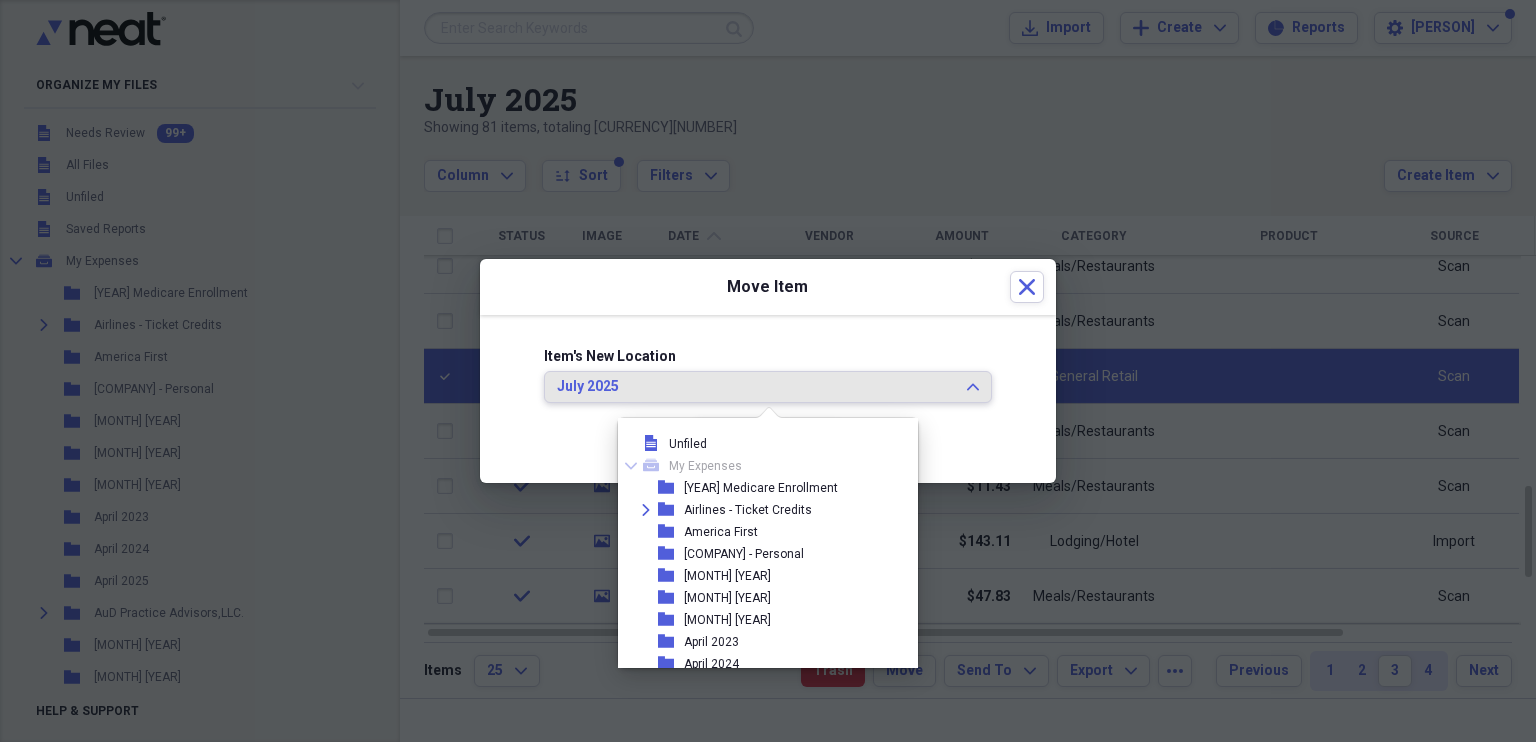 scroll, scrollTop: 935, scrollLeft: 0, axis: vertical 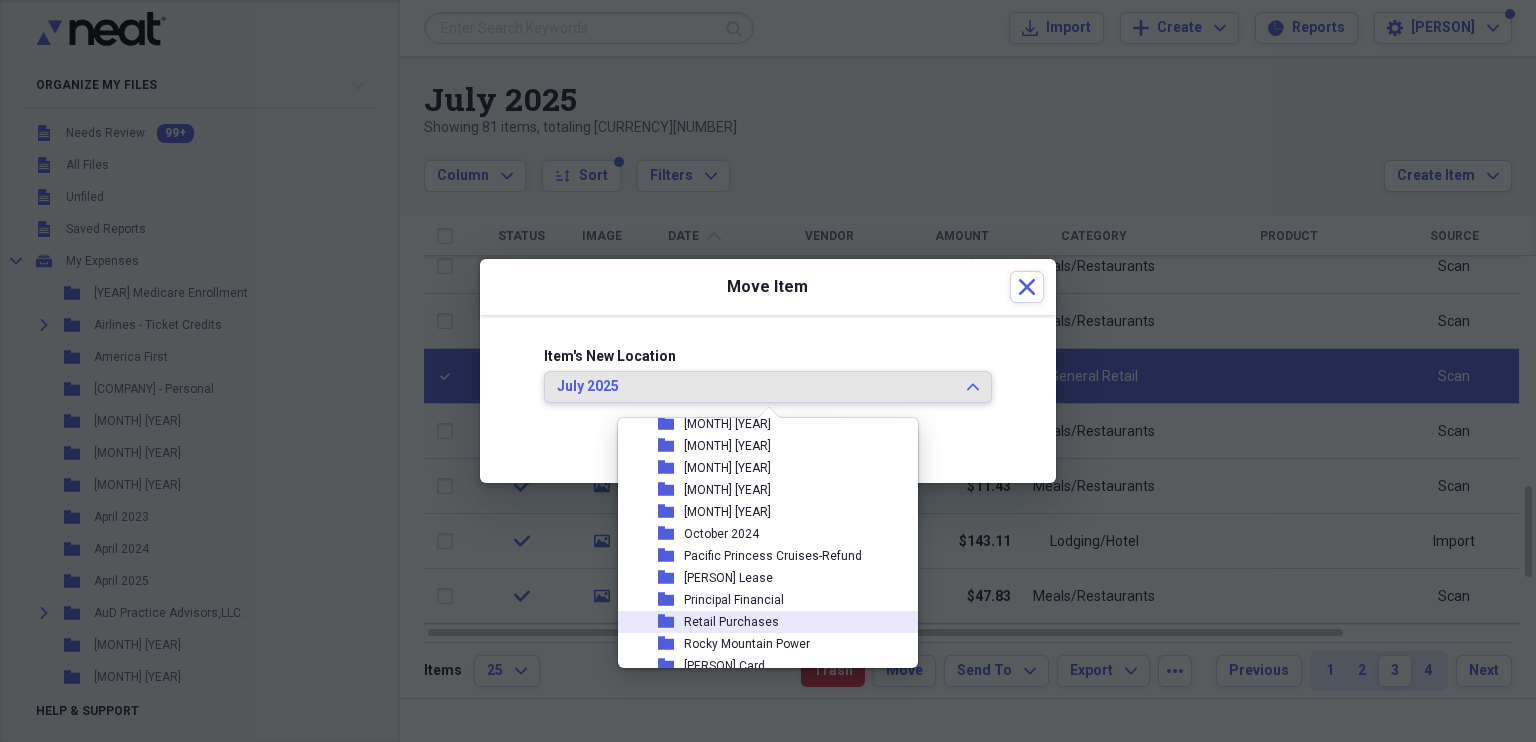 click on "Retail Purchases" at bounding box center (731, 622) 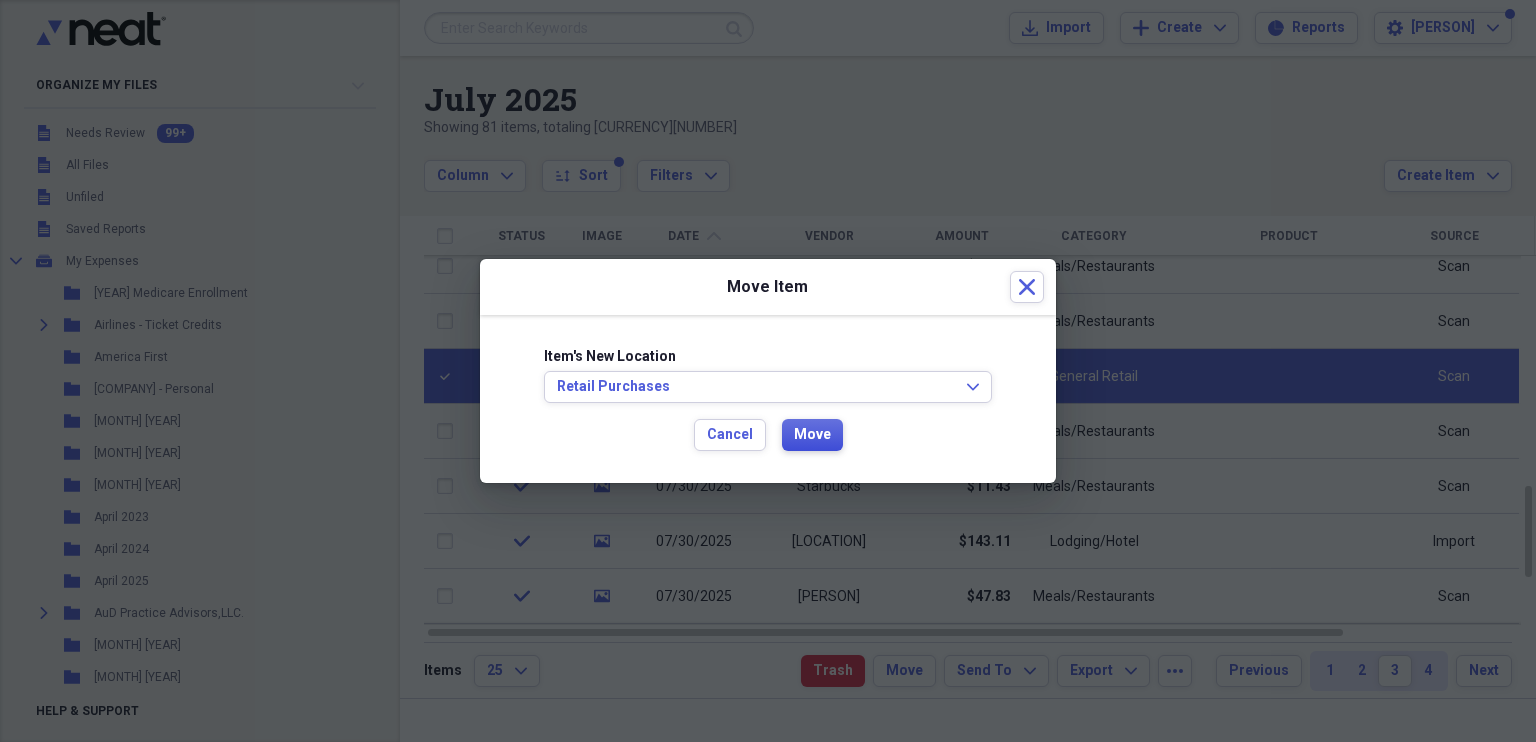 click on "Move" at bounding box center [812, 435] 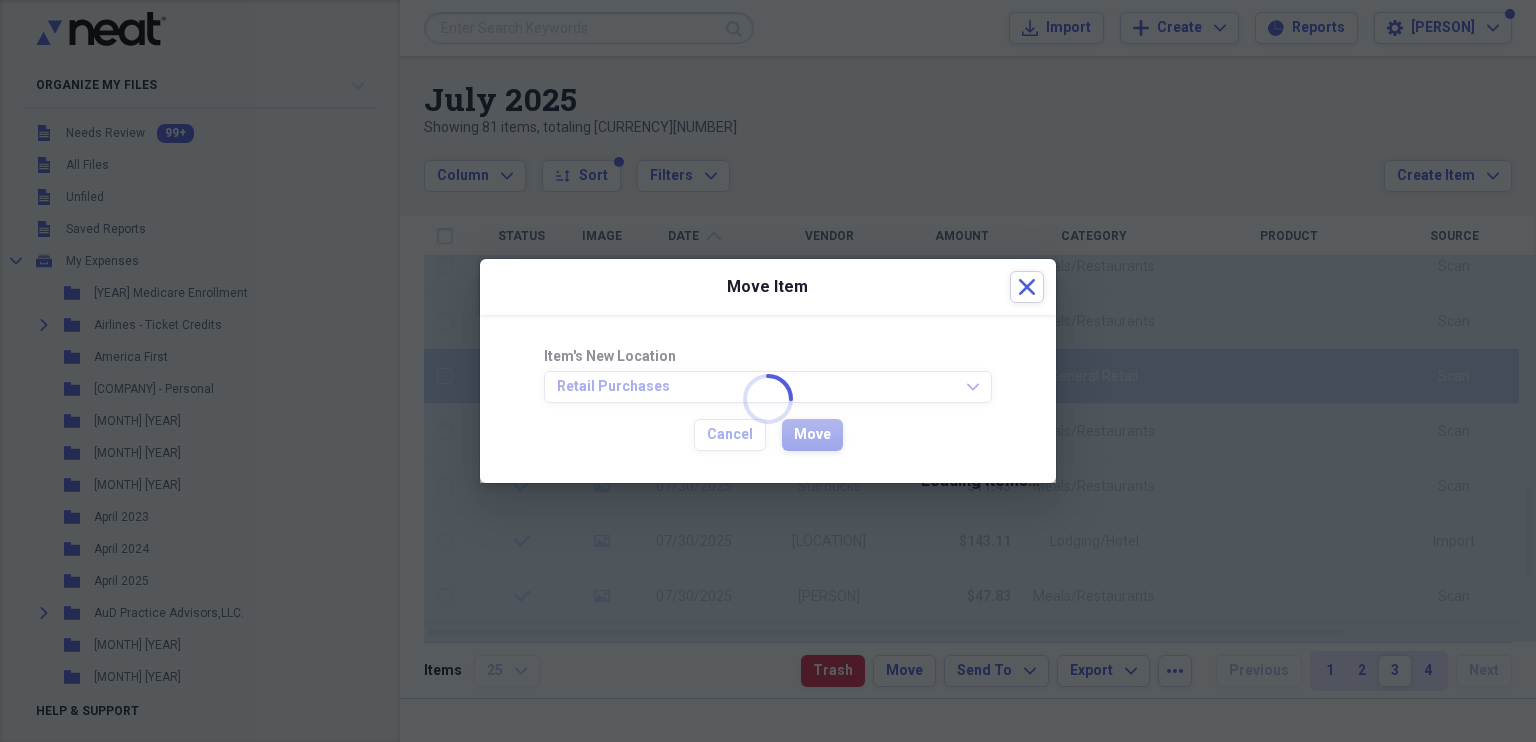 checkbox on "false" 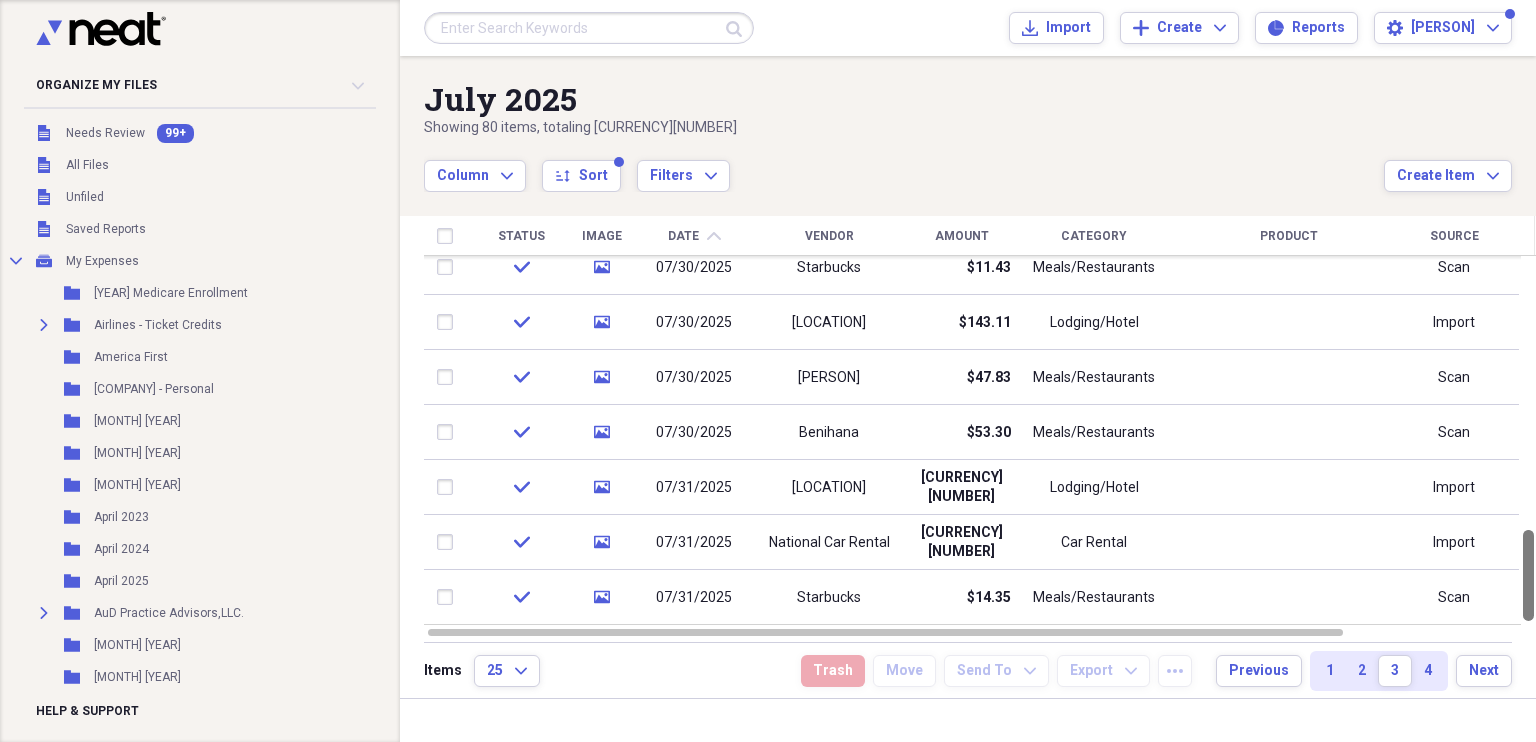 drag, startPoint x: 1527, startPoint y: 511, endPoint x: 1535, endPoint y: 568, distance: 57.558666 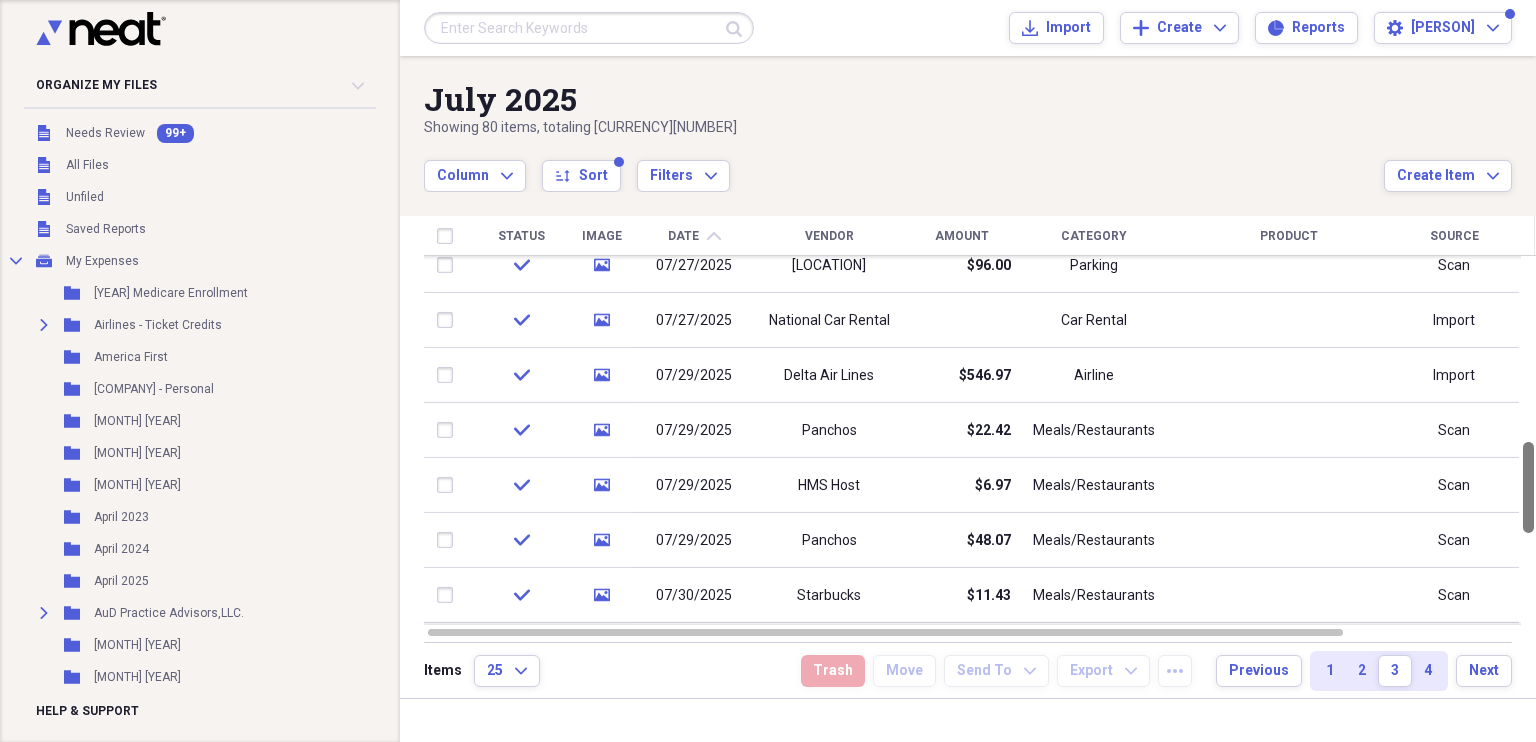 drag, startPoint x: 1529, startPoint y: 574, endPoint x: 1528, endPoint y: 486, distance: 88.005684 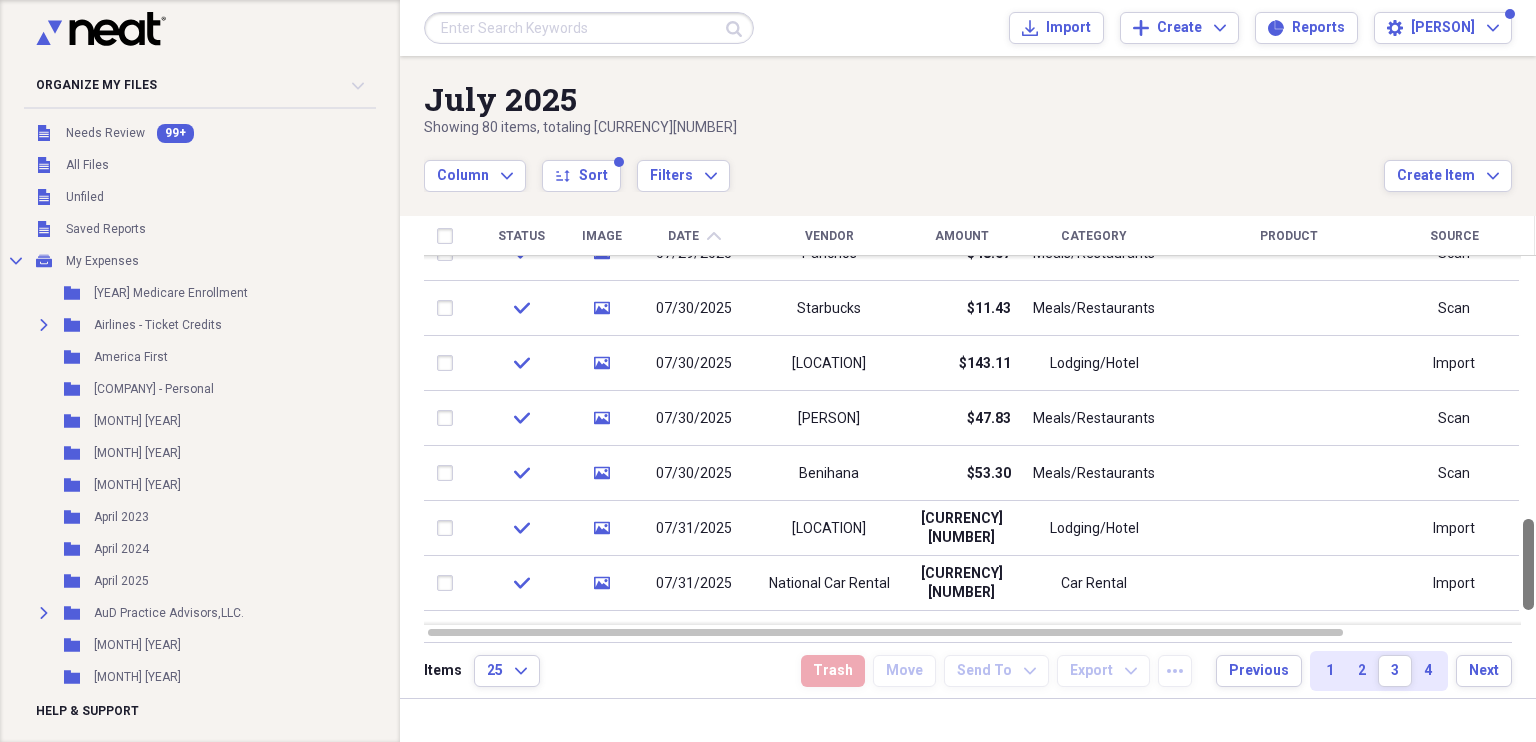 drag, startPoint x: 1527, startPoint y: 486, endPoint x: 1529, endPoint y: 563, distance: 77.02597 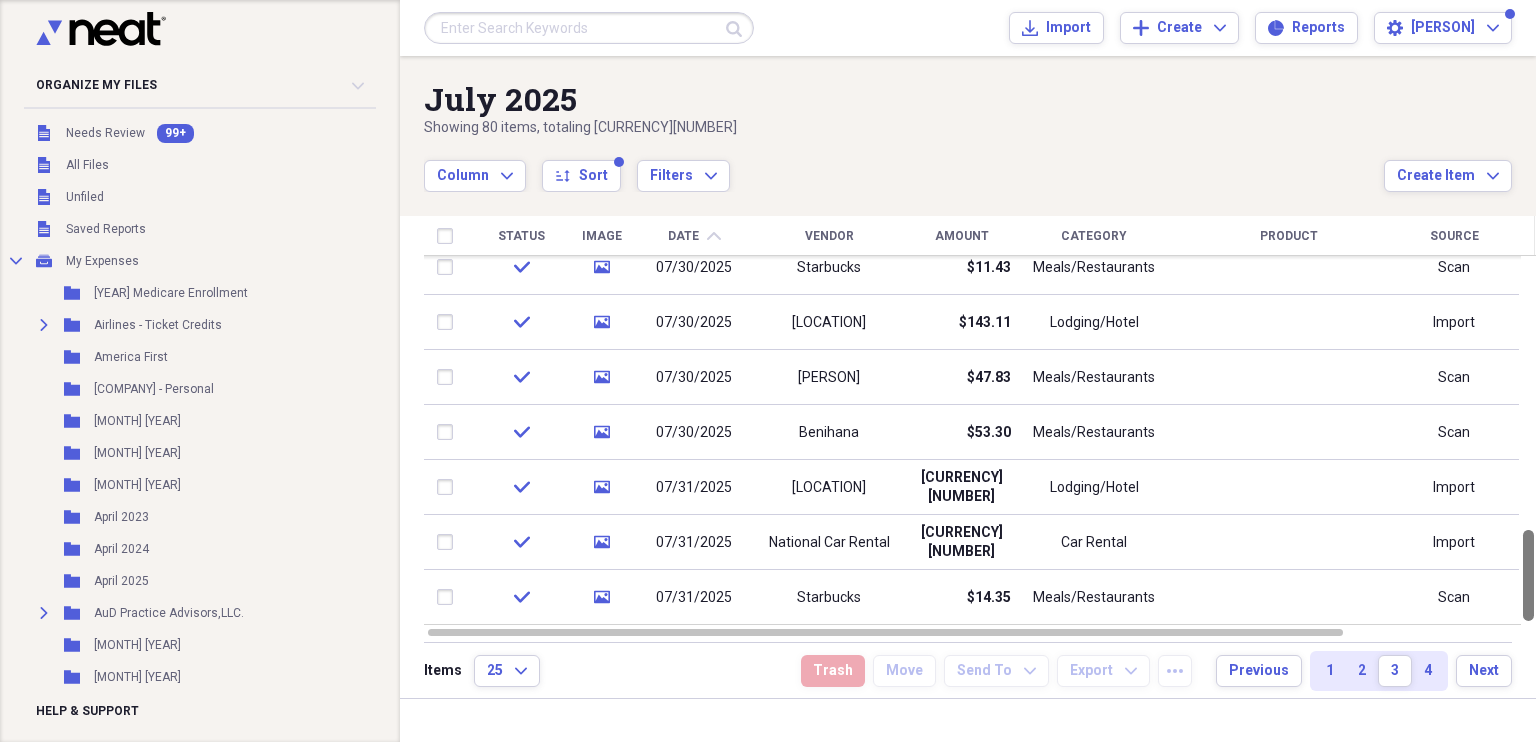 drag, startPoint x: 1528, startPoint y: 564, endPoint x: 1534, endPoint y: 595, distance: 31.575306 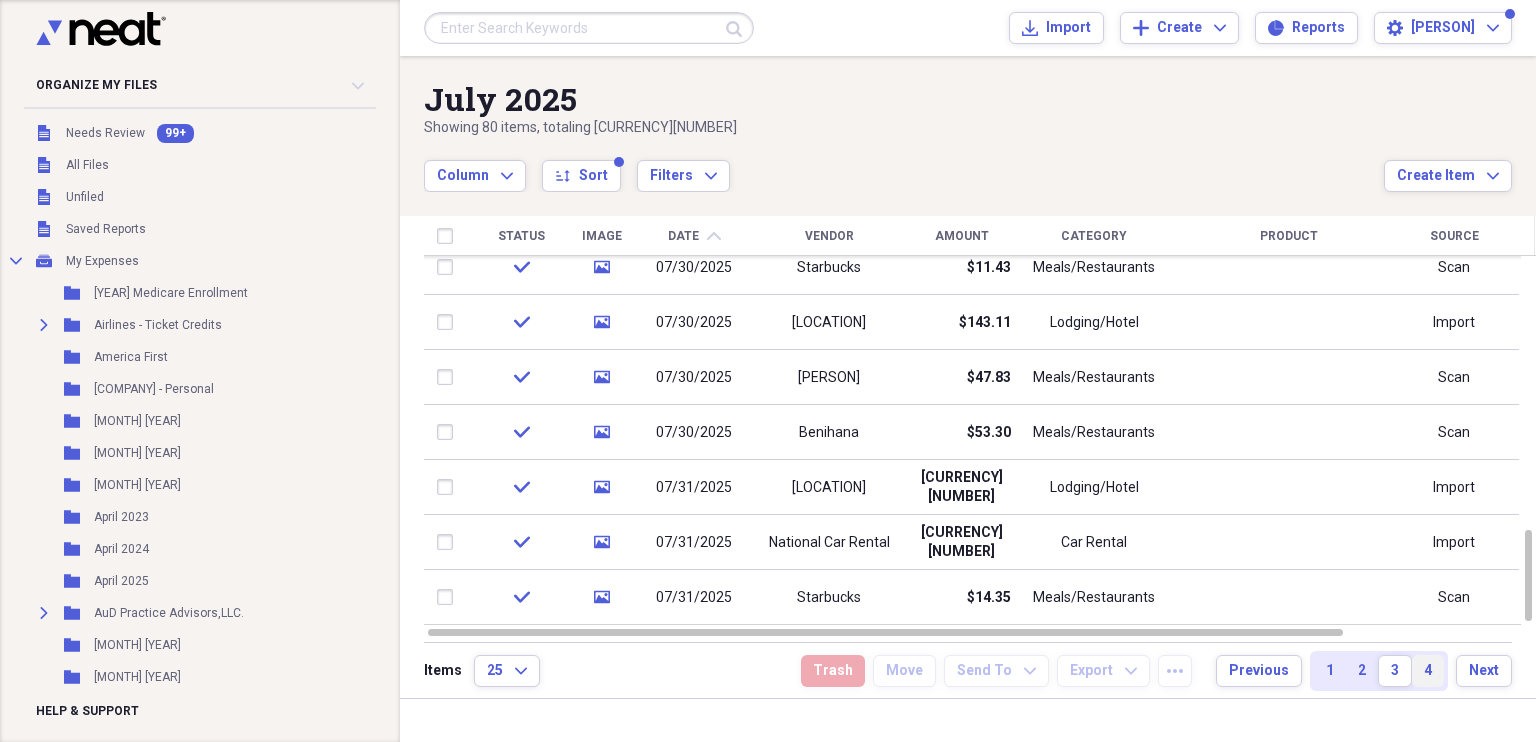 click on "4" at bounding box center [1428, 671] 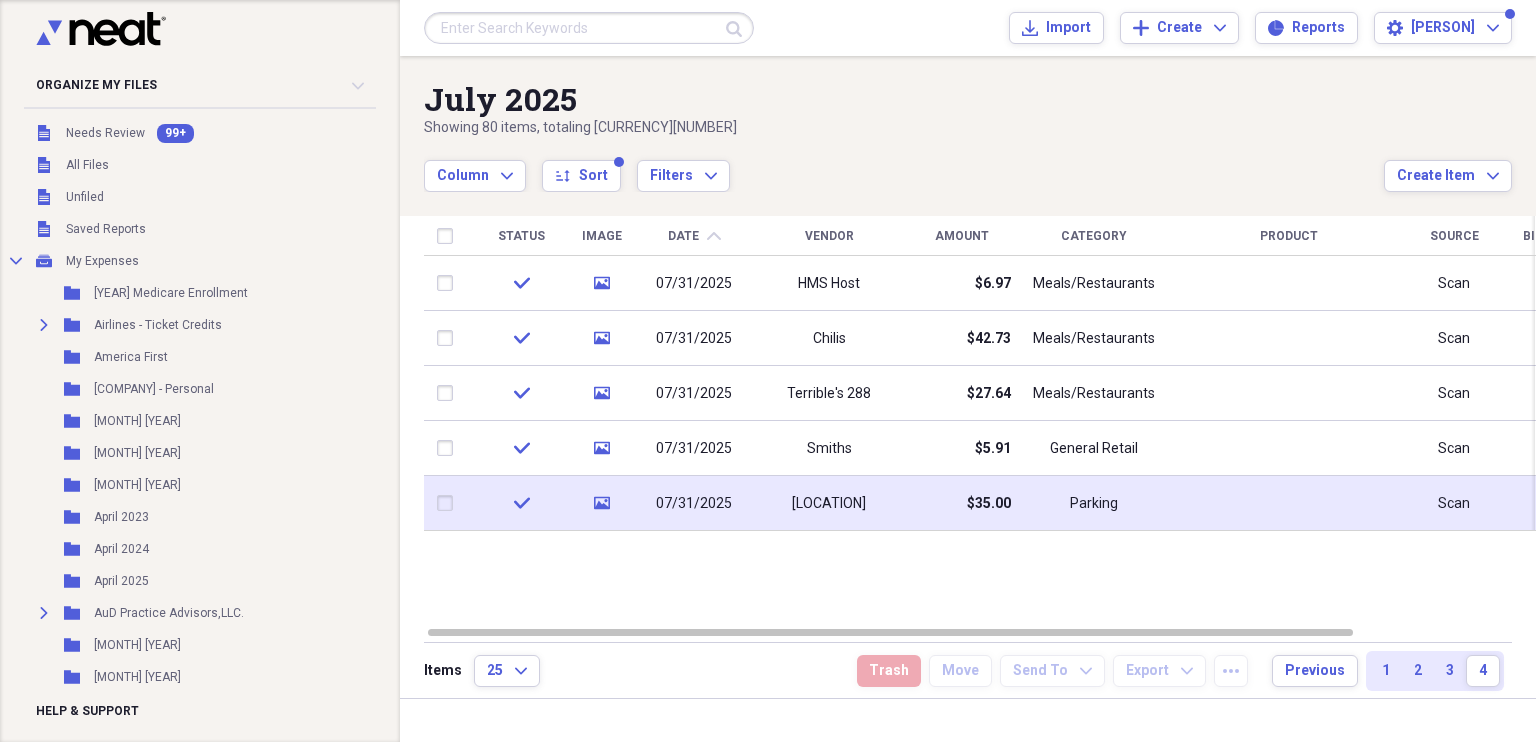 click at bounding box center [449, 503] 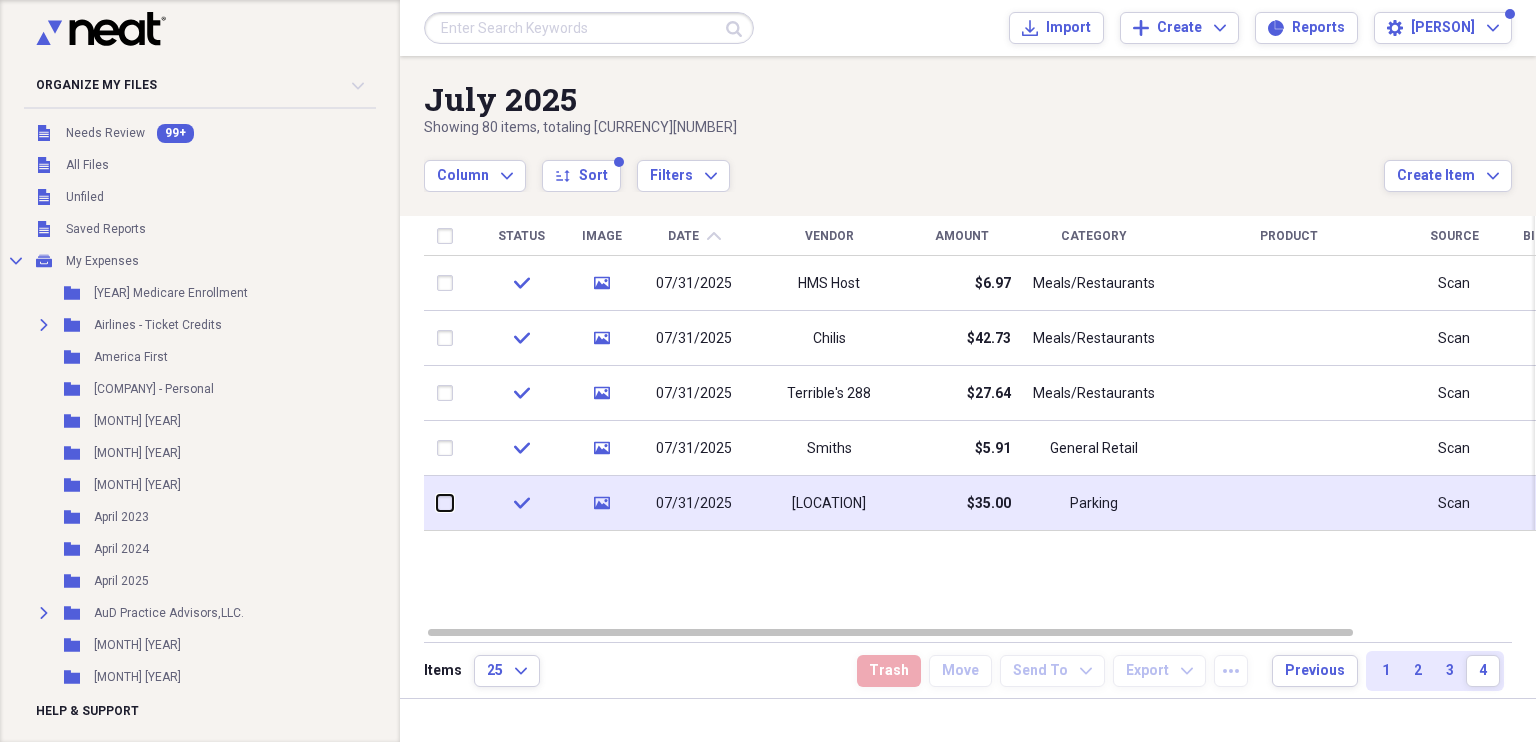 click at bounding box center [437, 503] 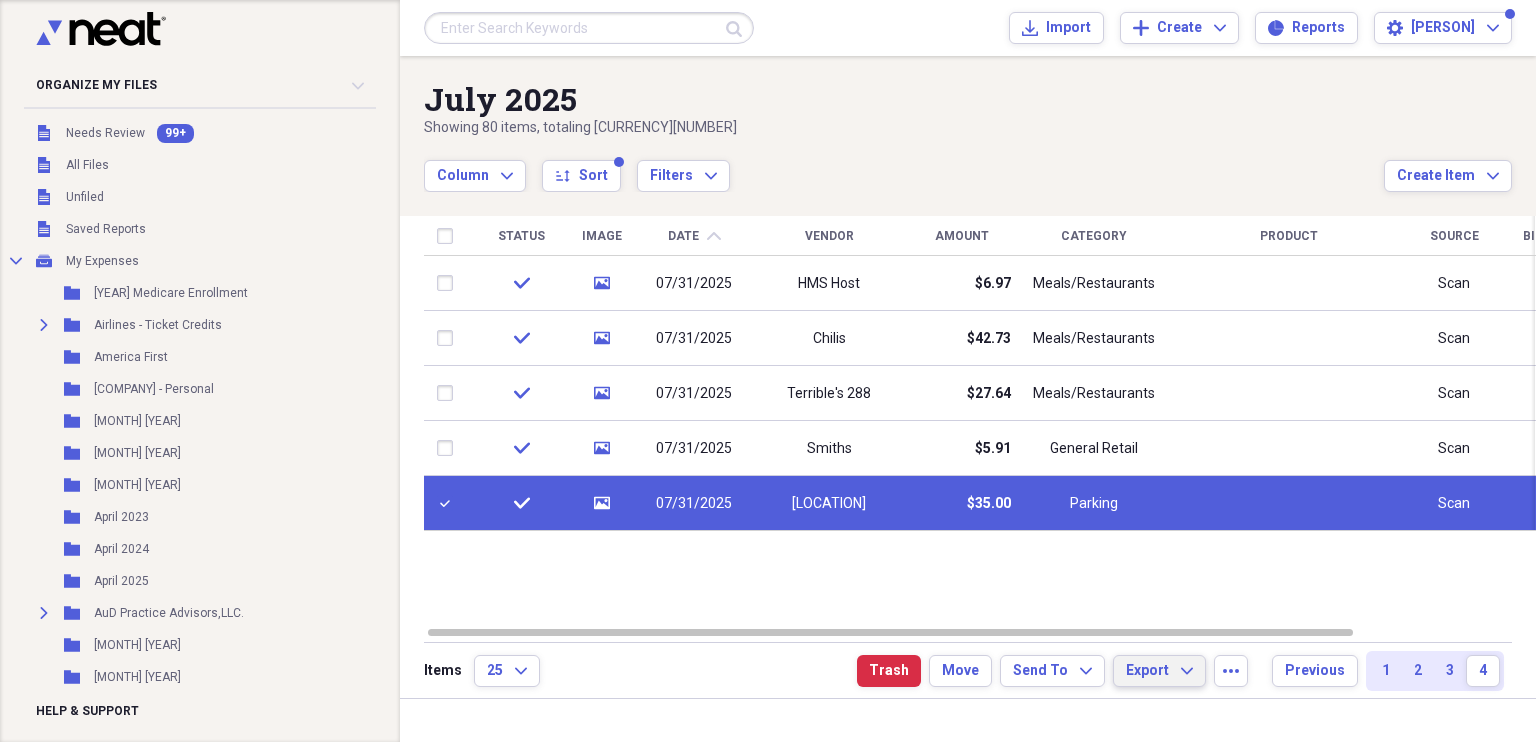 click on "Export Expand" at bounding box center [1159, 671] 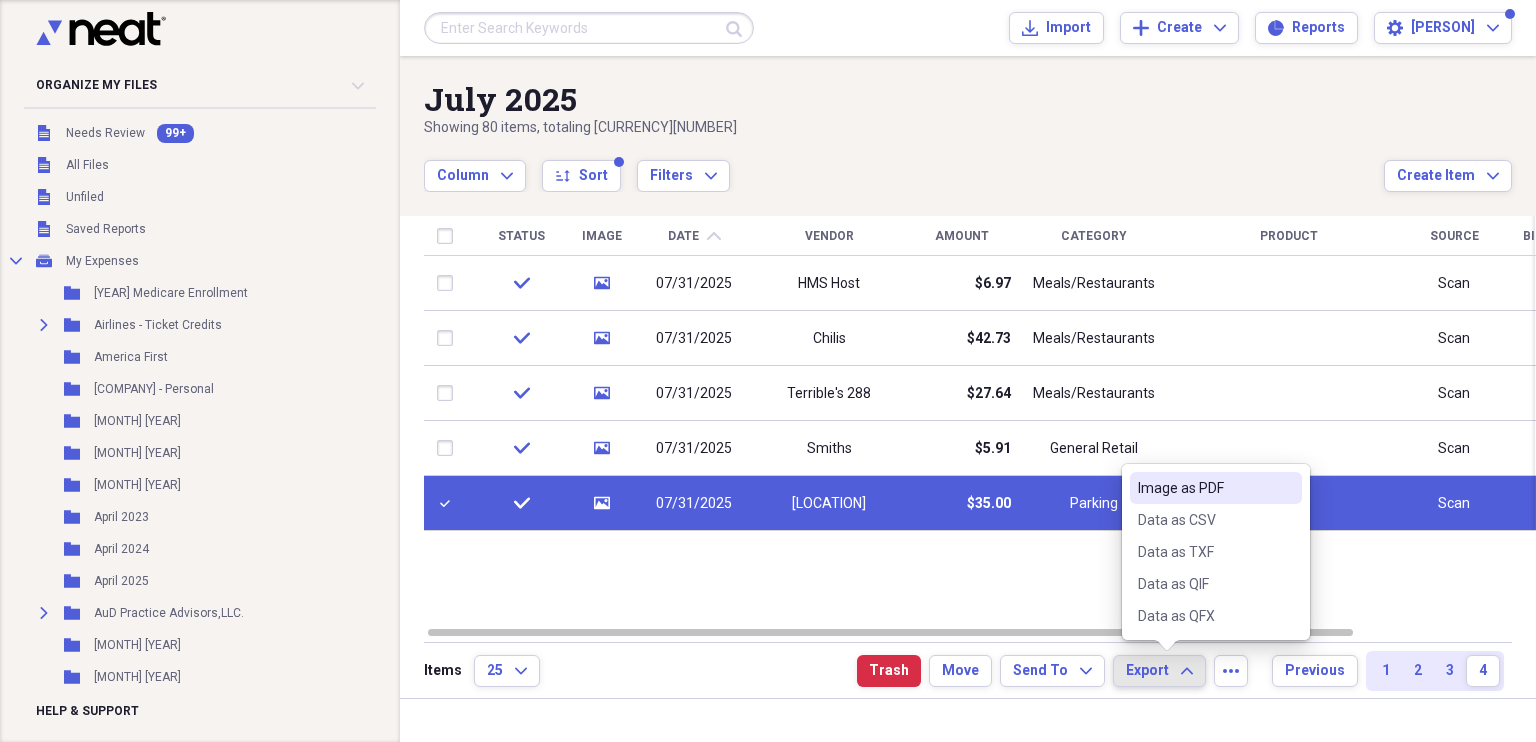 click on "Image as PDF" at bounding box center [1204, 488] 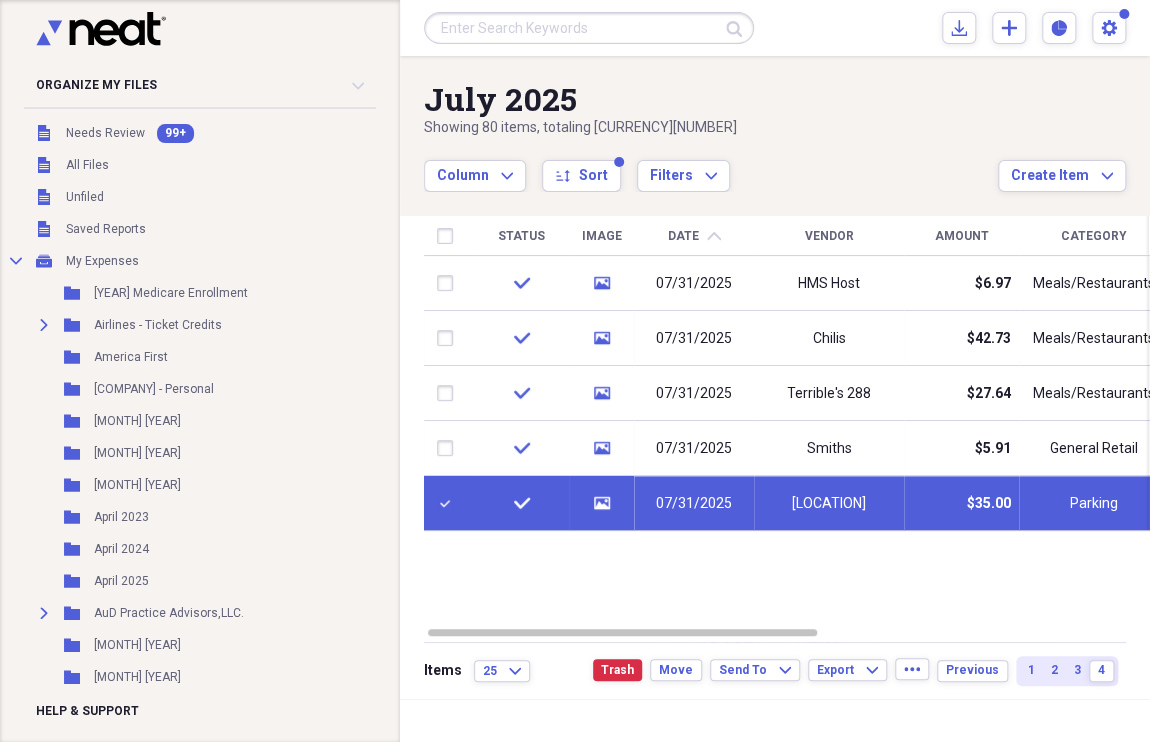 click at bounding box center (449, 503) 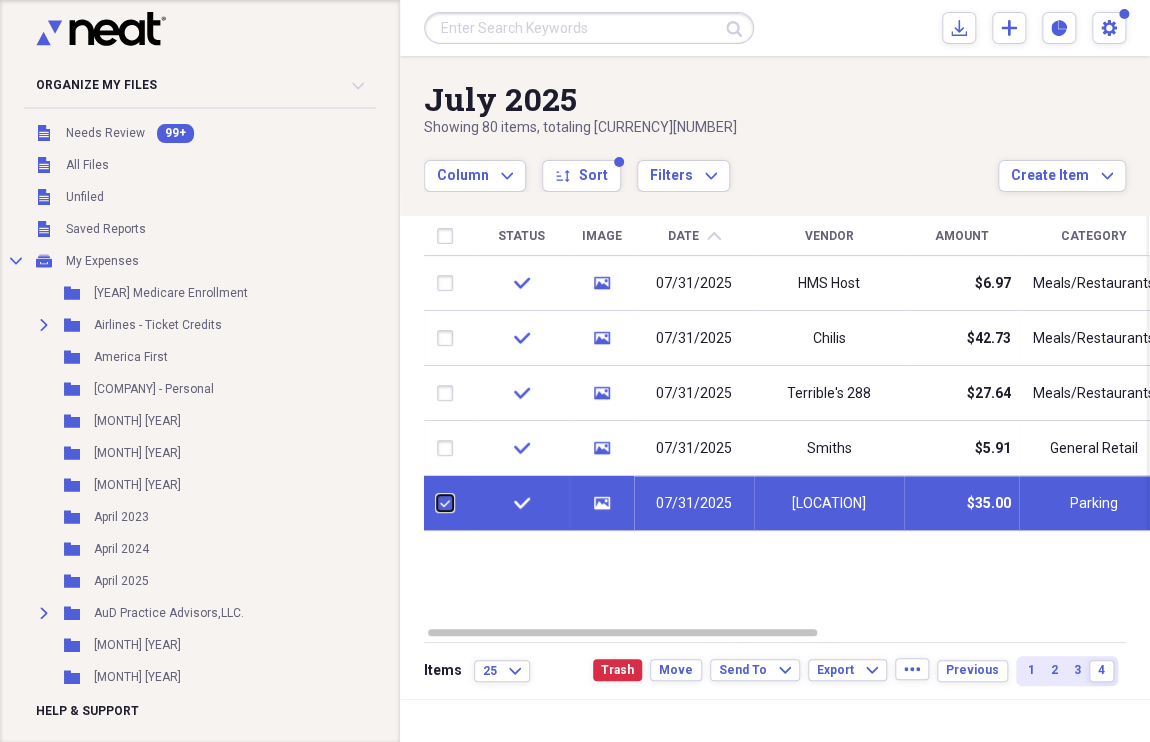 click at bounding box center (437, 503) 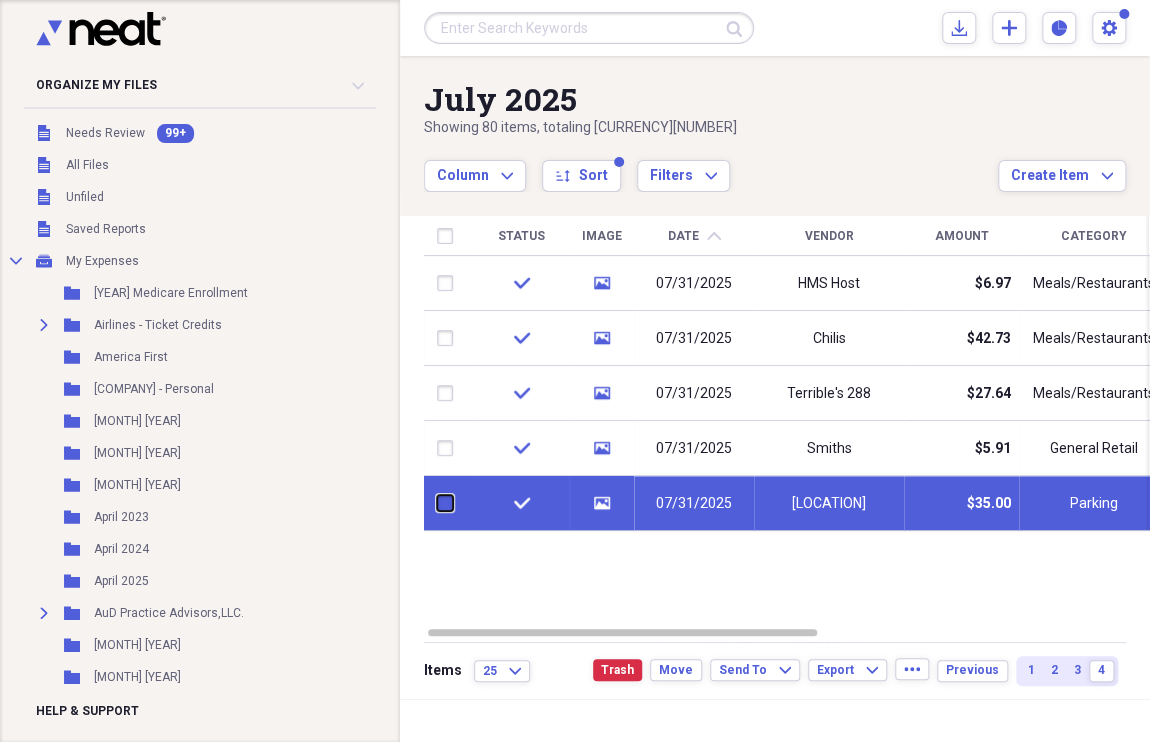 checkbox on "false" 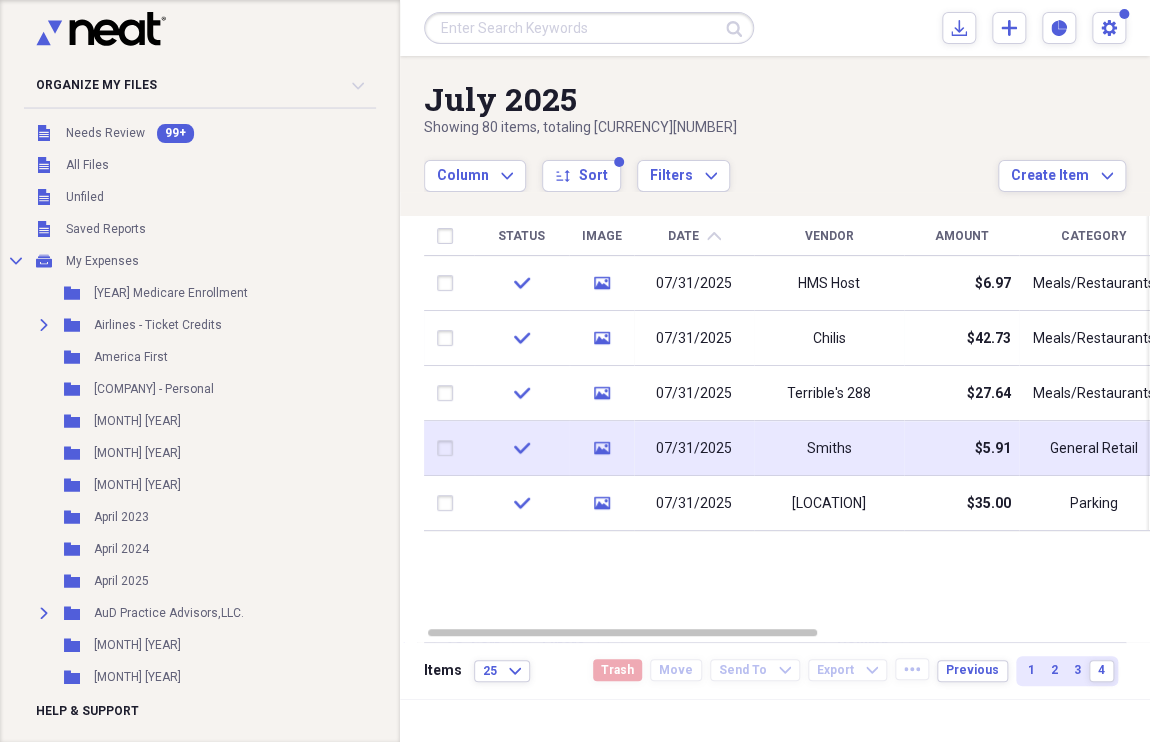 click at bounding box center (449, 448) 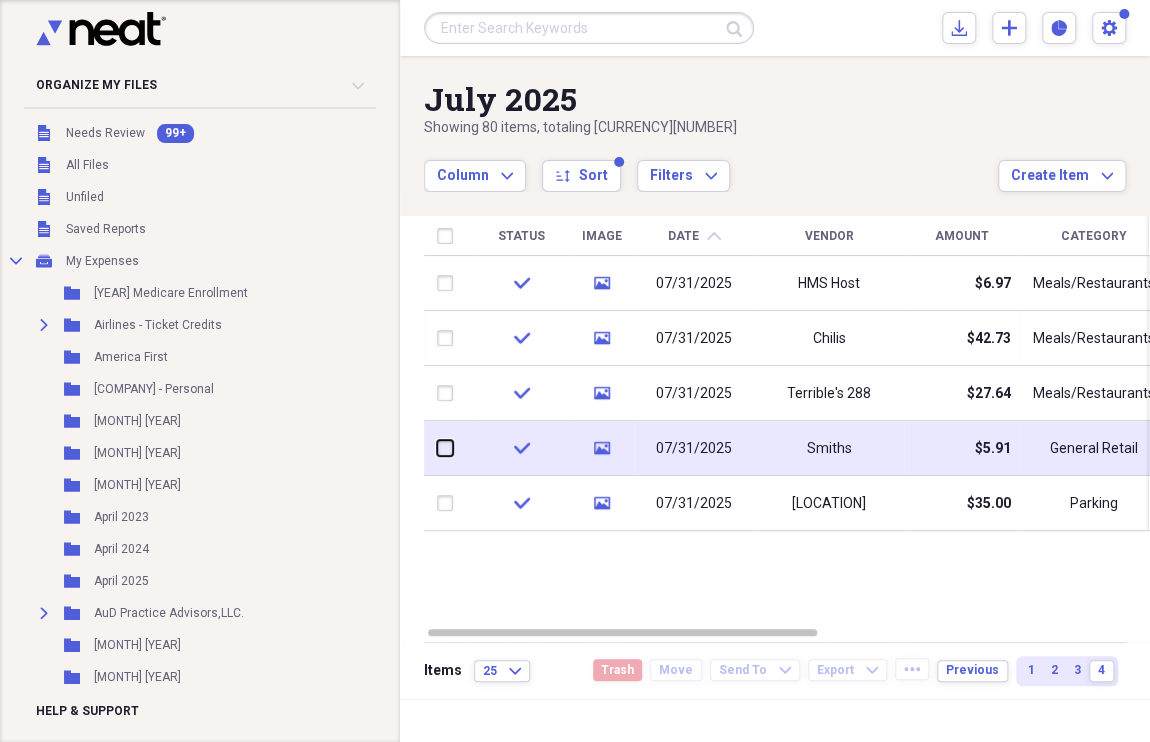 click at bounding box center (437, 448) 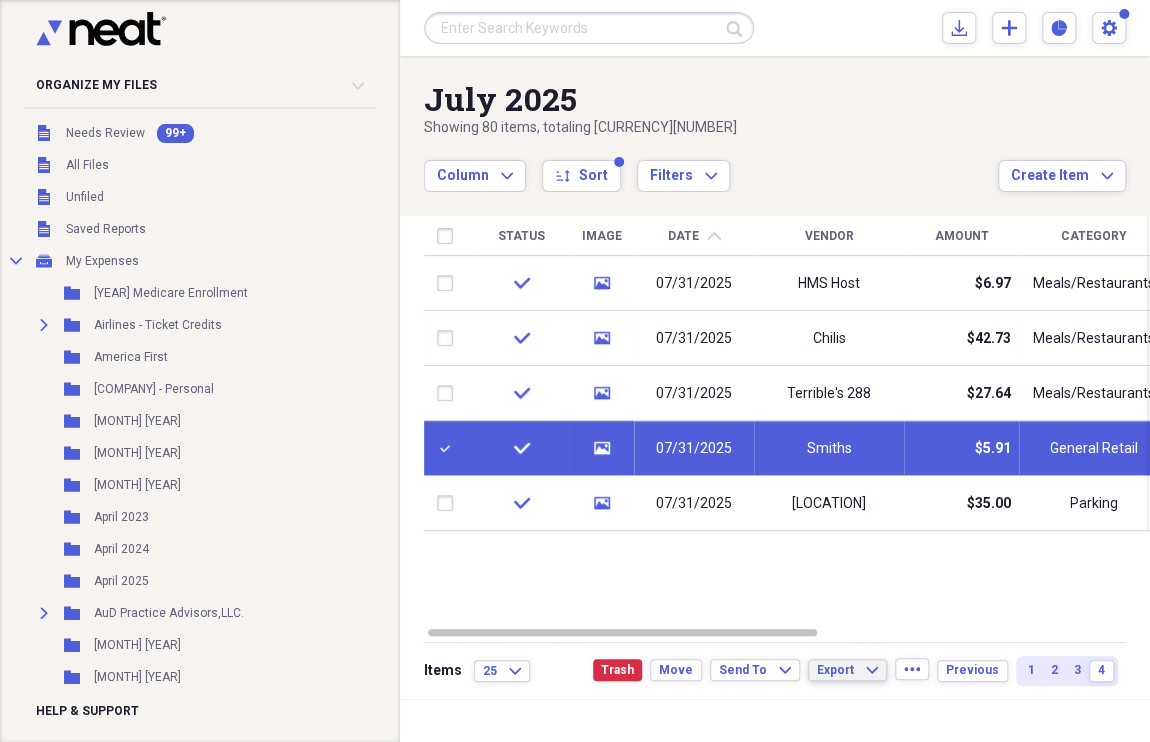 click on "Expand" 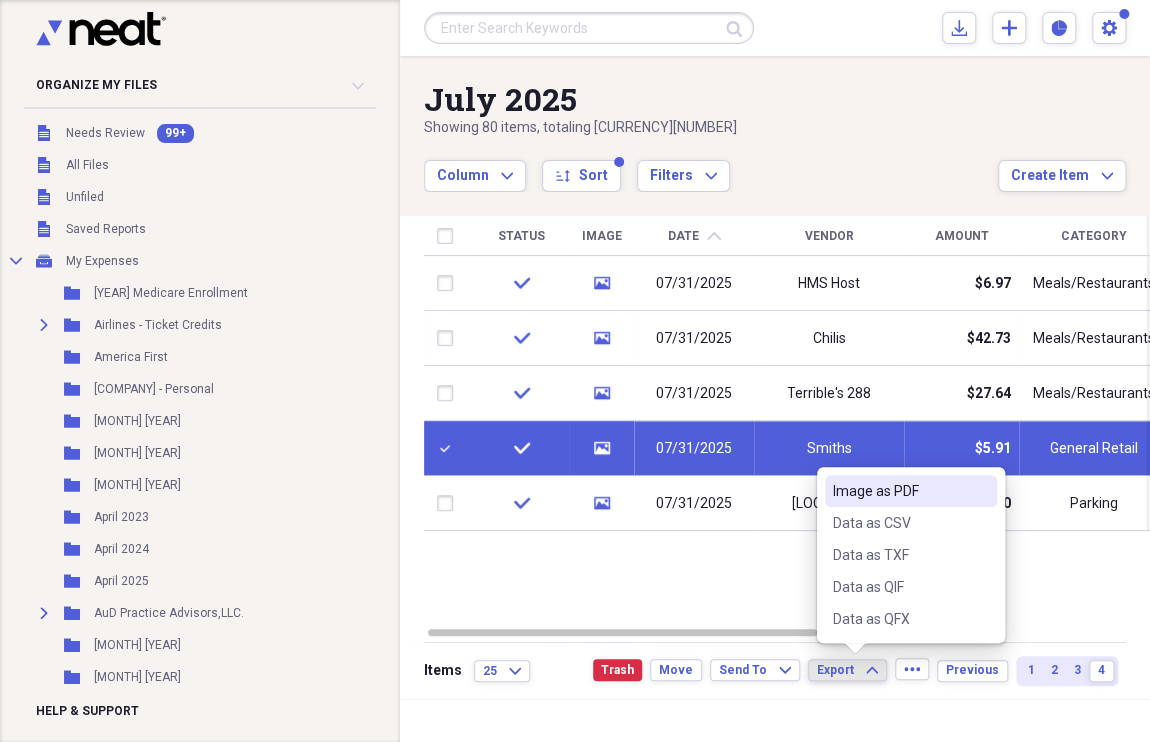 click on "Image as PDF" at bounding box center [899, 491] 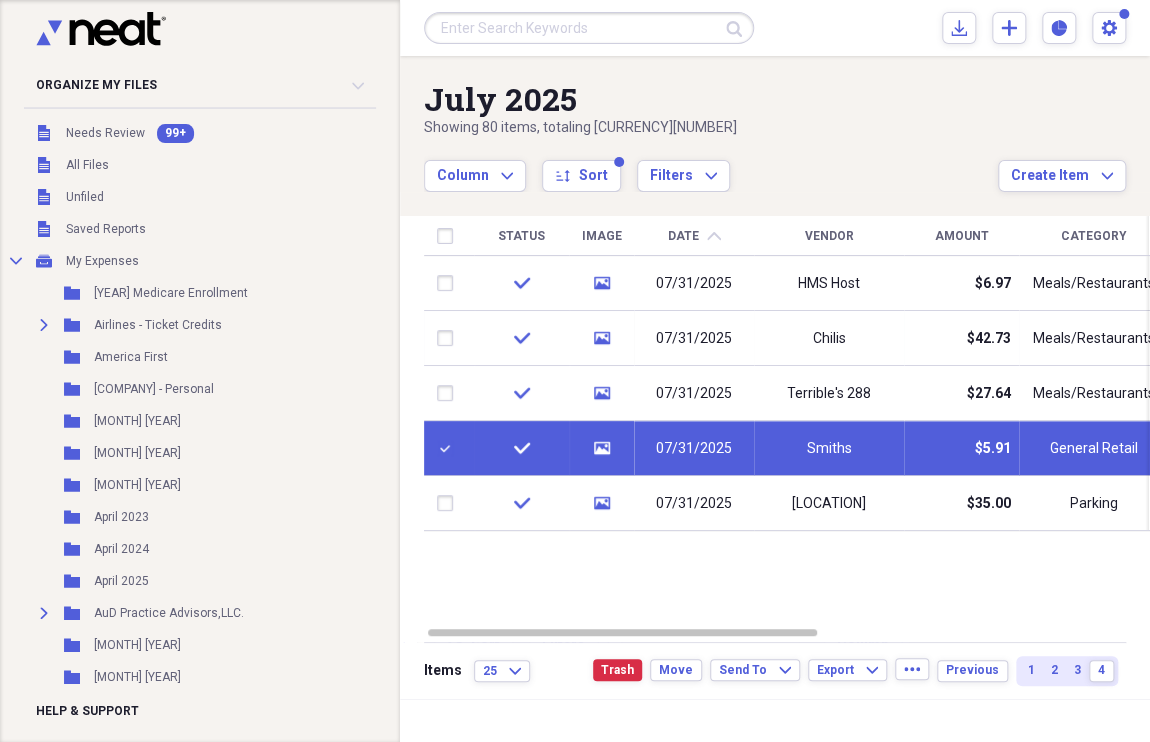 click at bounding box center [449, 448] 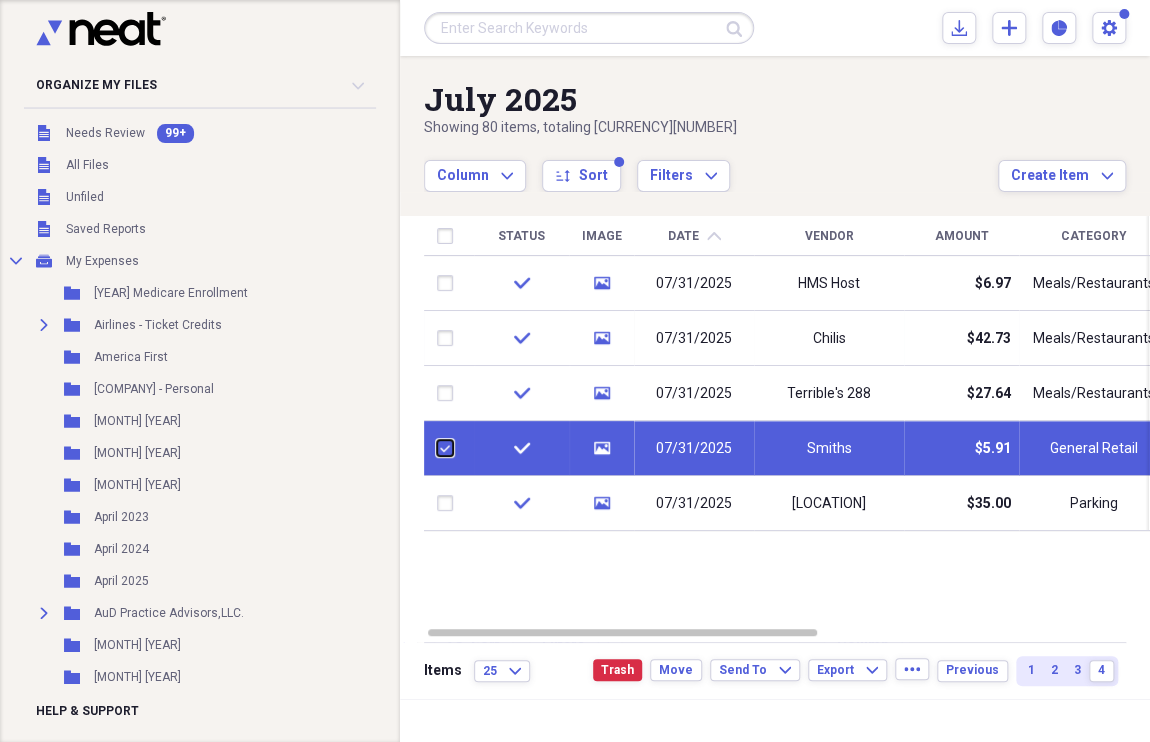click at bounding box center [437, 448] 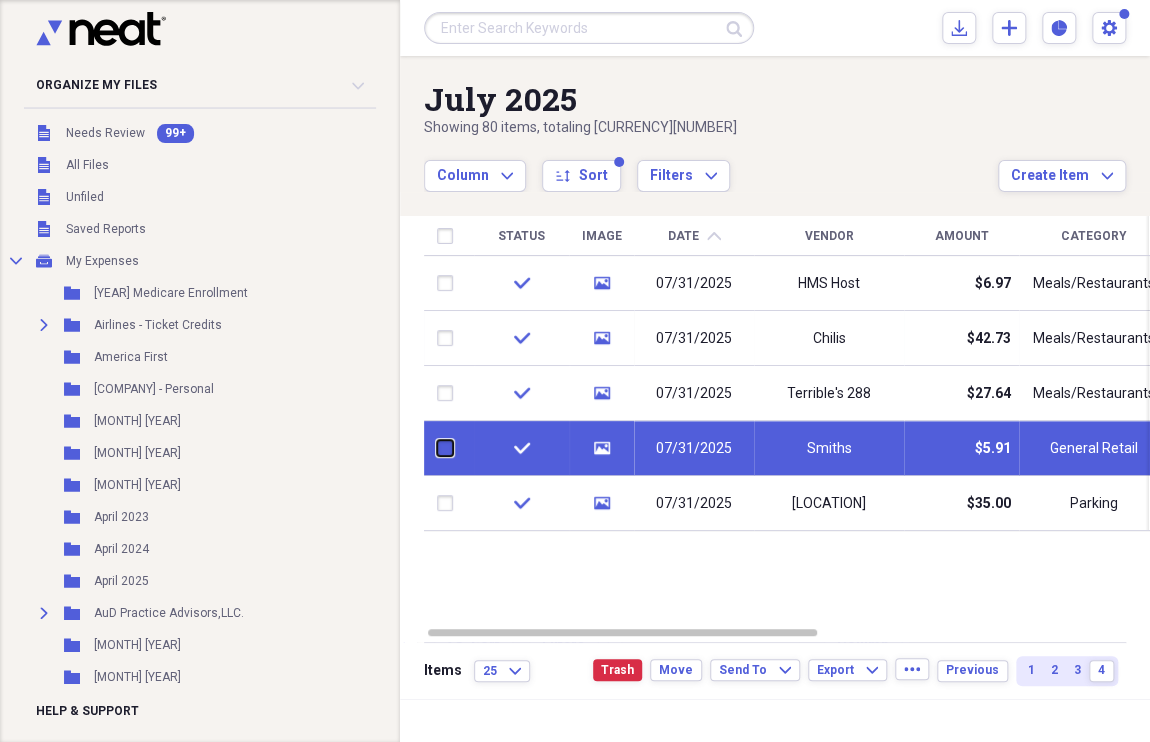 checkbox on "false" 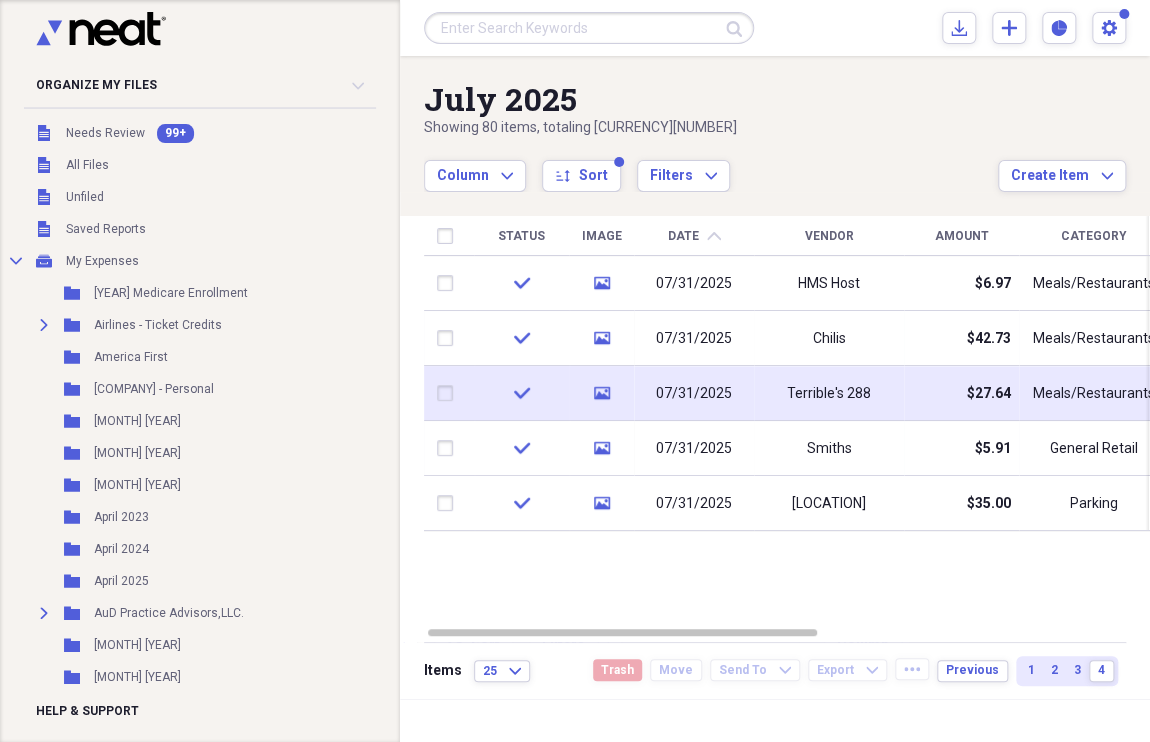 click at bounding box center (449, 393) 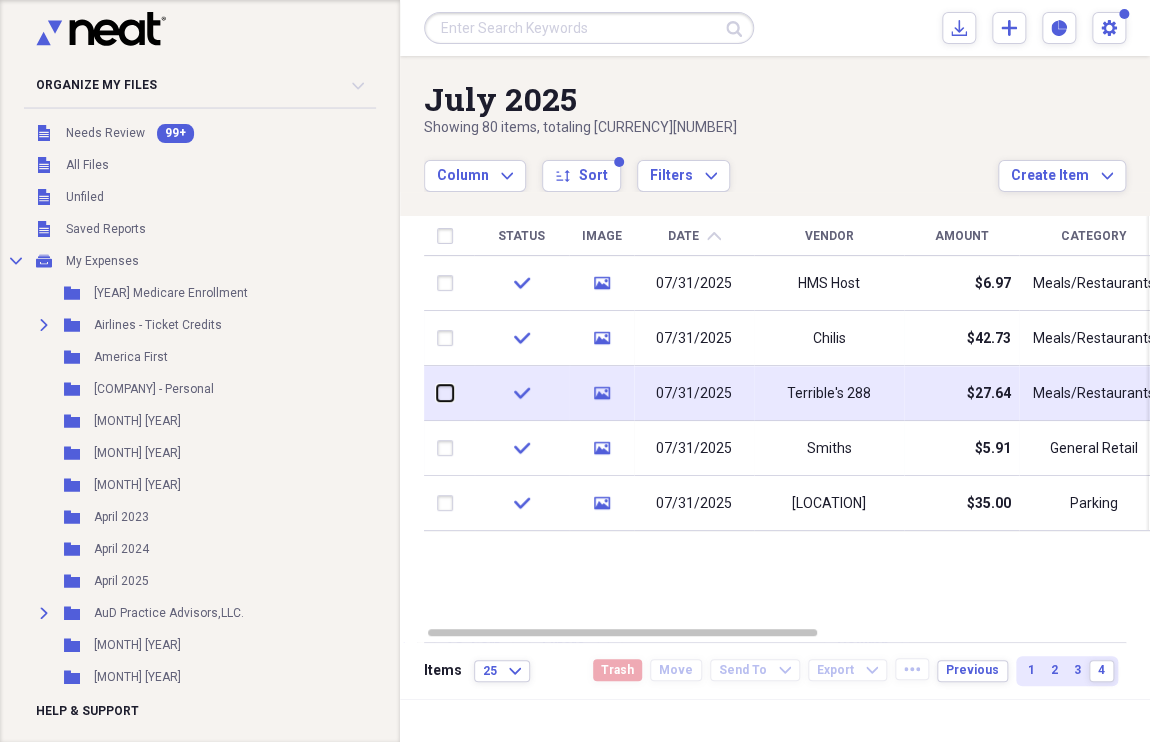 click at bounding box center (437, 393) 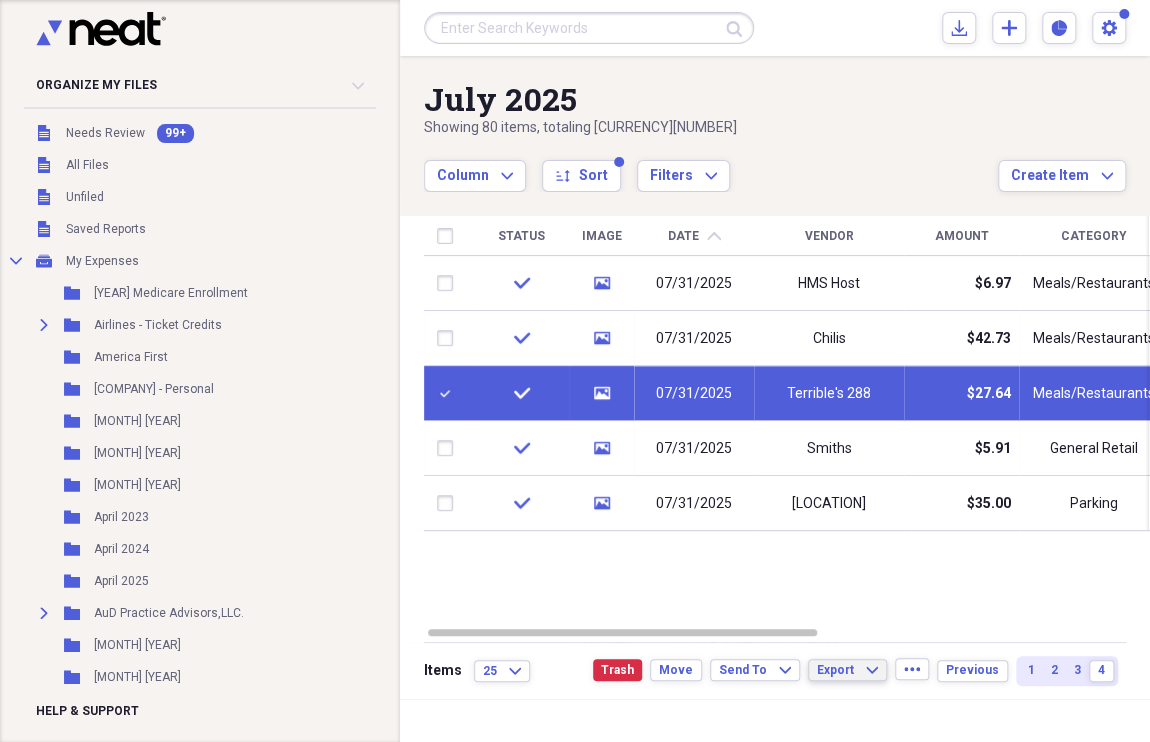 click on "Expand" 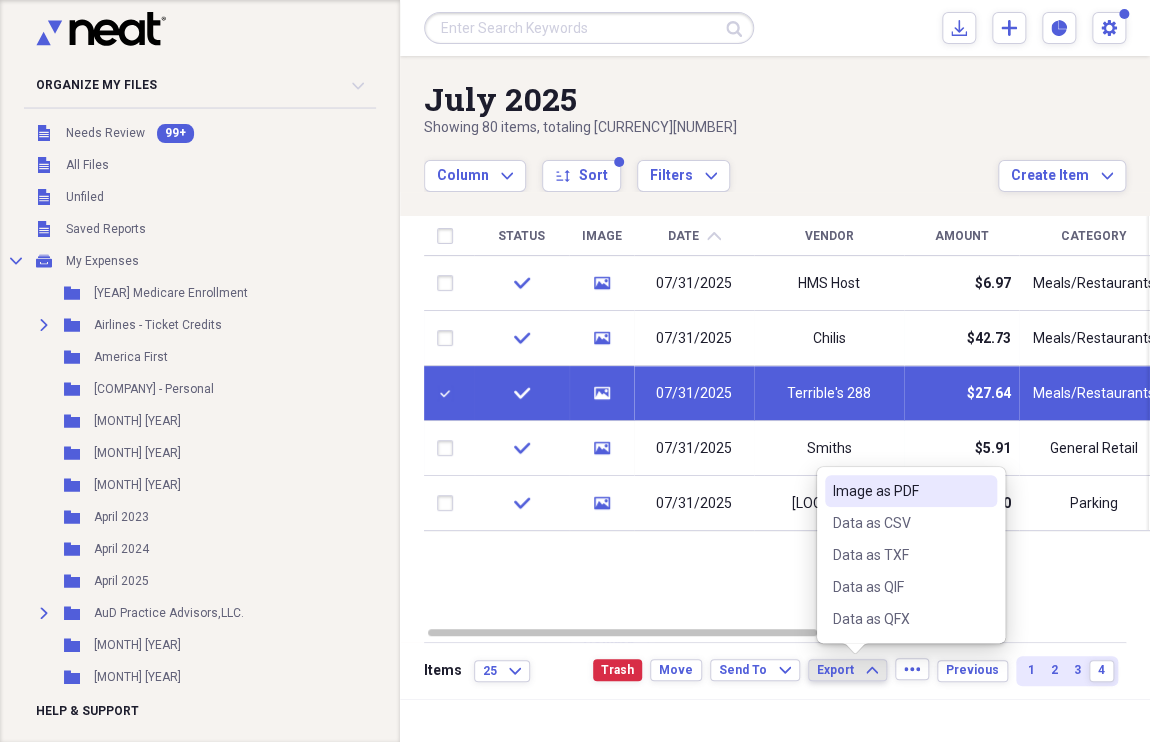click on "Image as PDF" at bounding box center (899, 491) 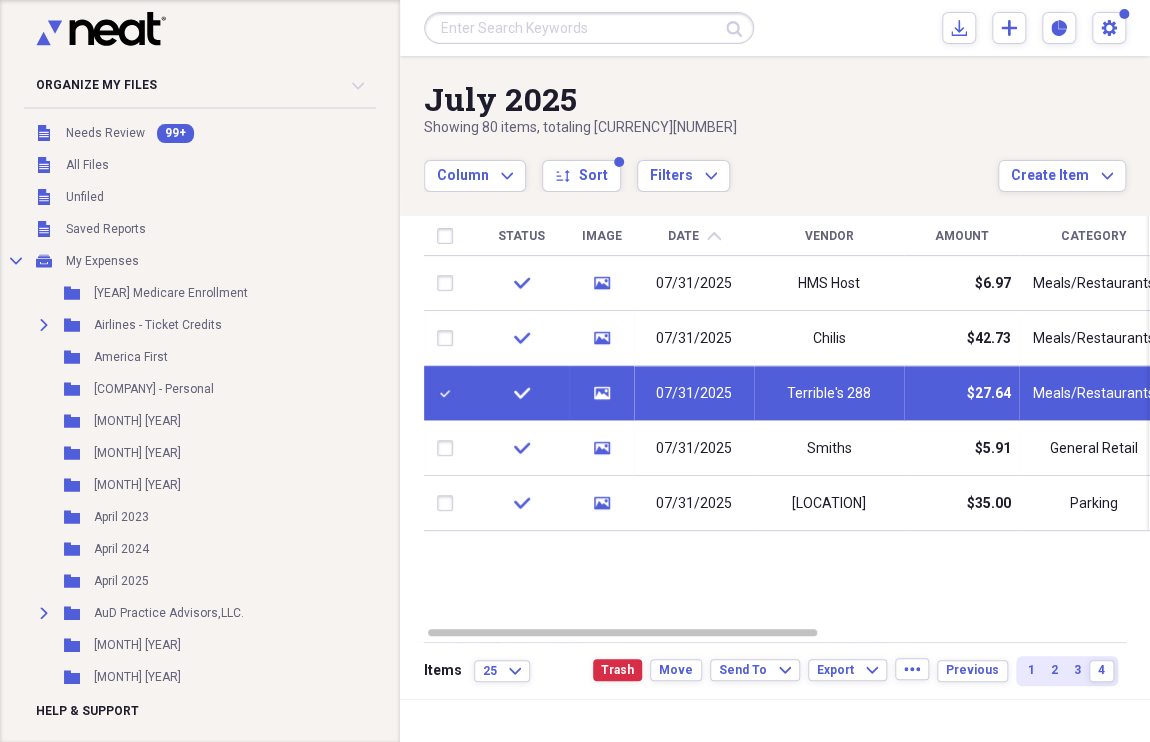 click at bounding box center [449, 393] 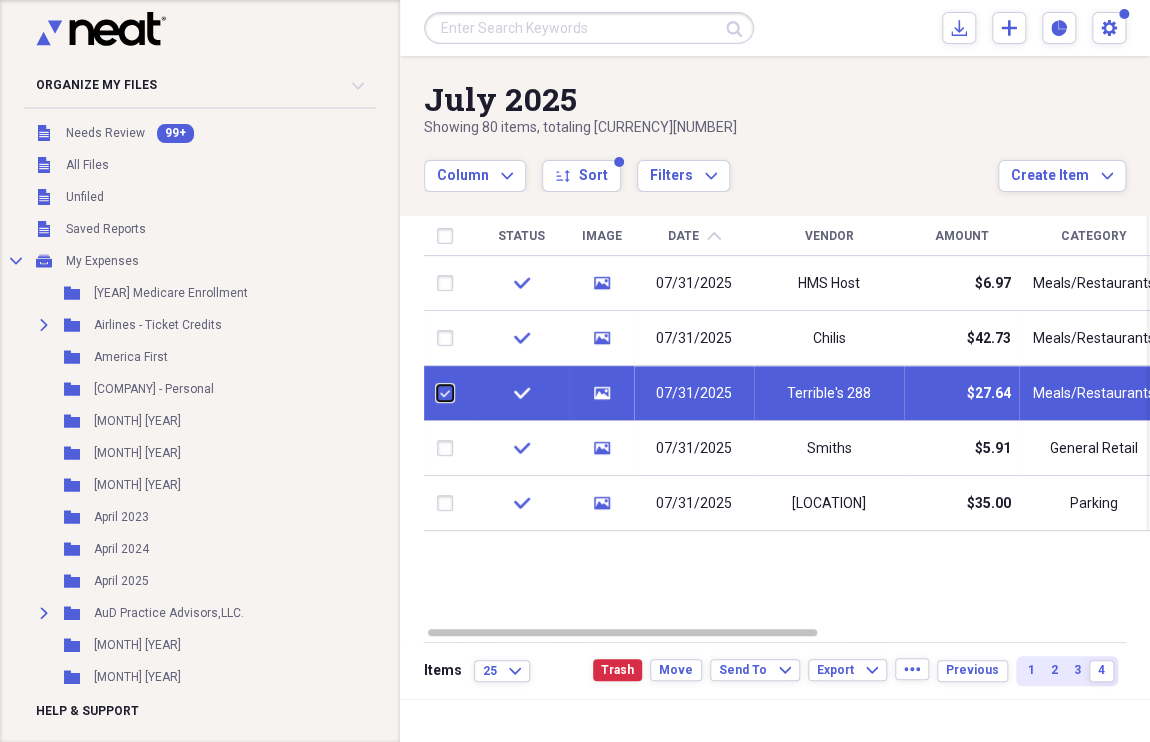 click at bounding box center (437, 393) 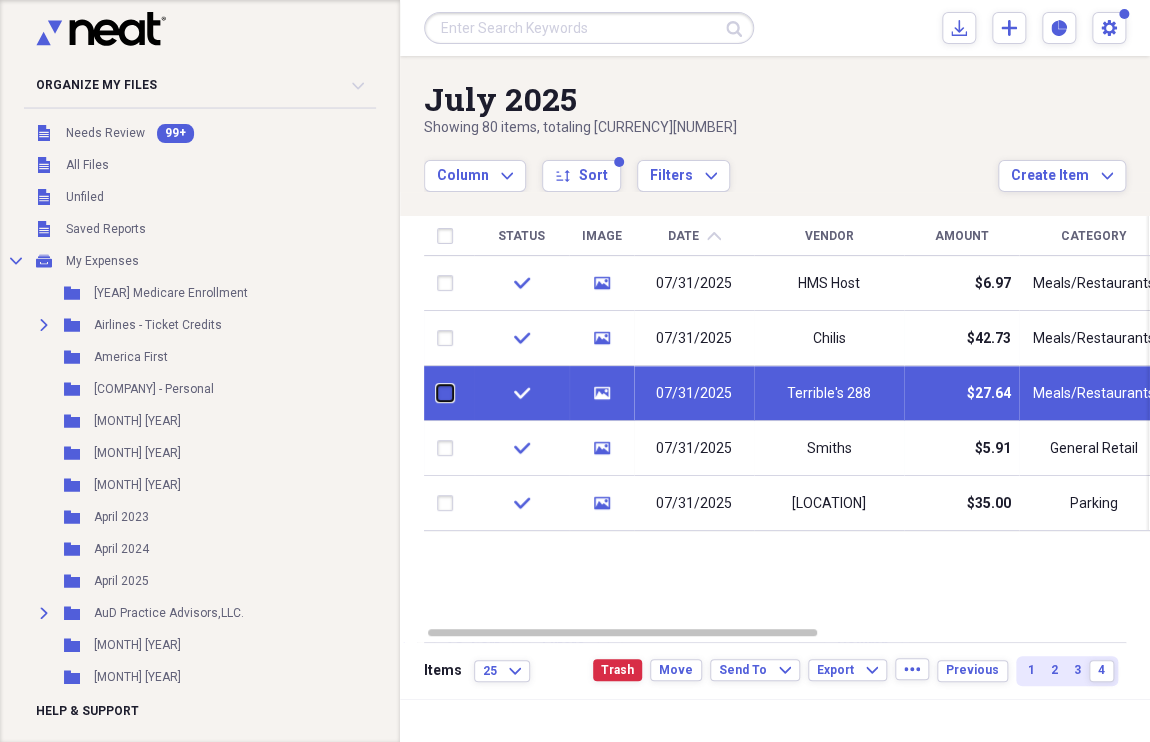checkbox on "false" 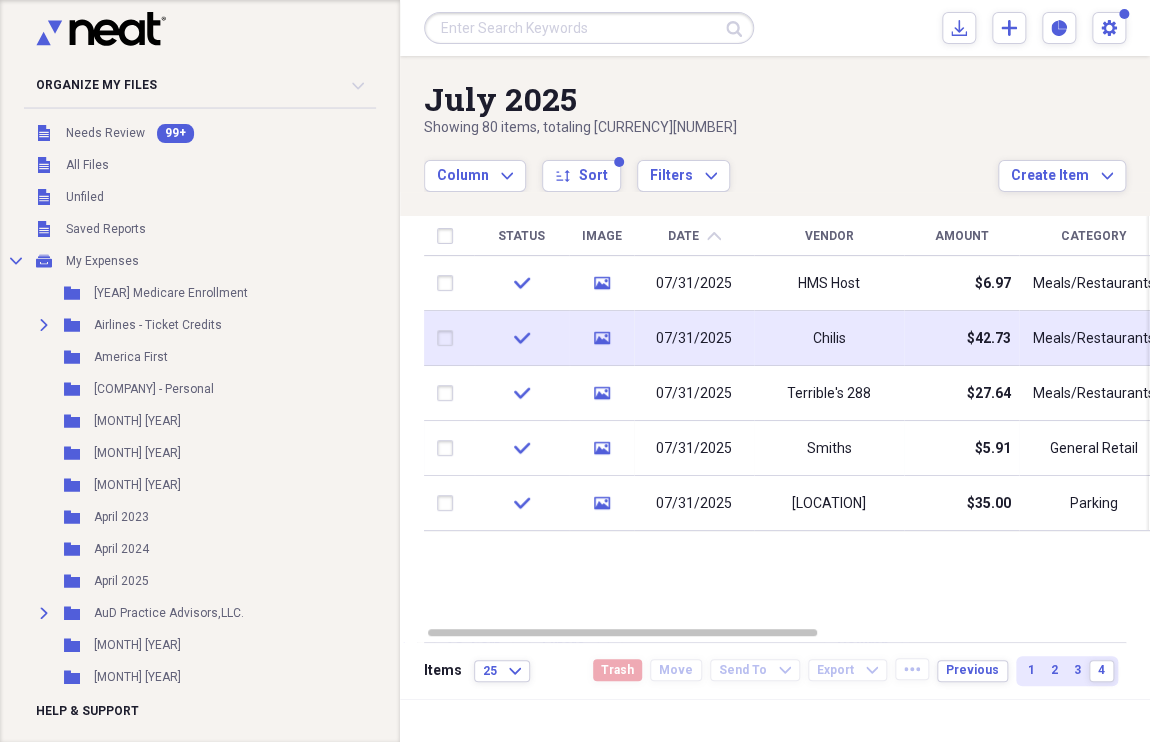 click at bounding box center [449, 338] 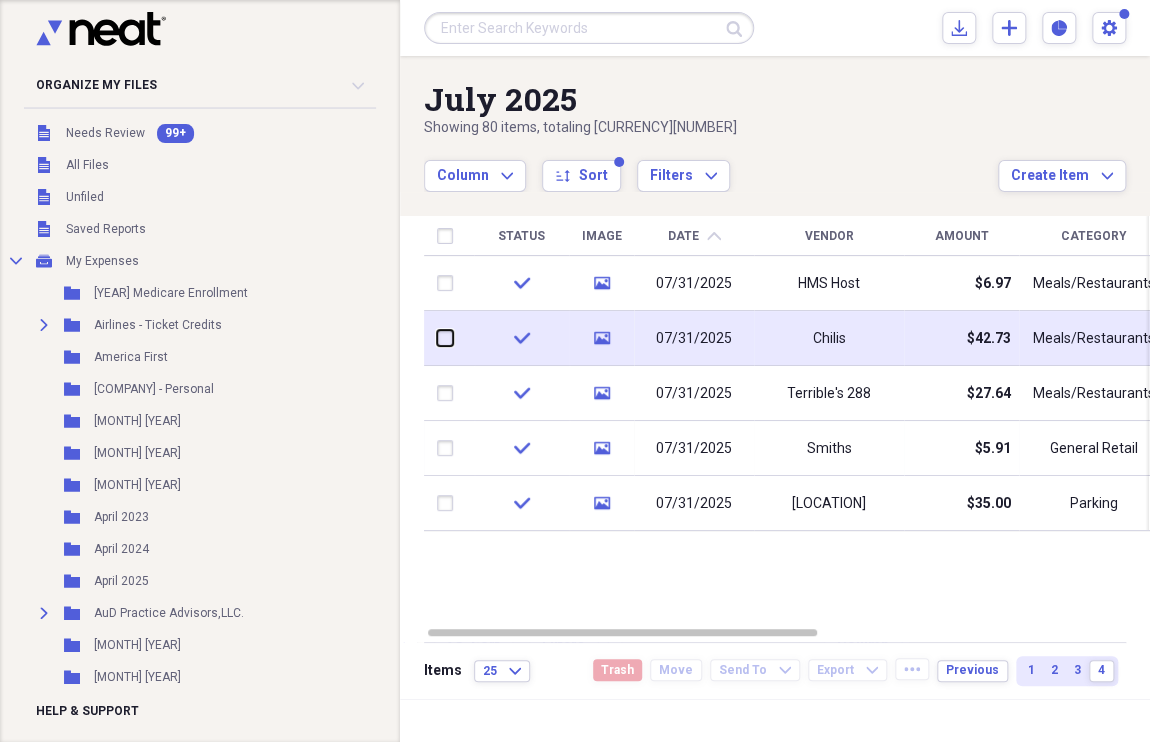click at bounding box center (437, 338) 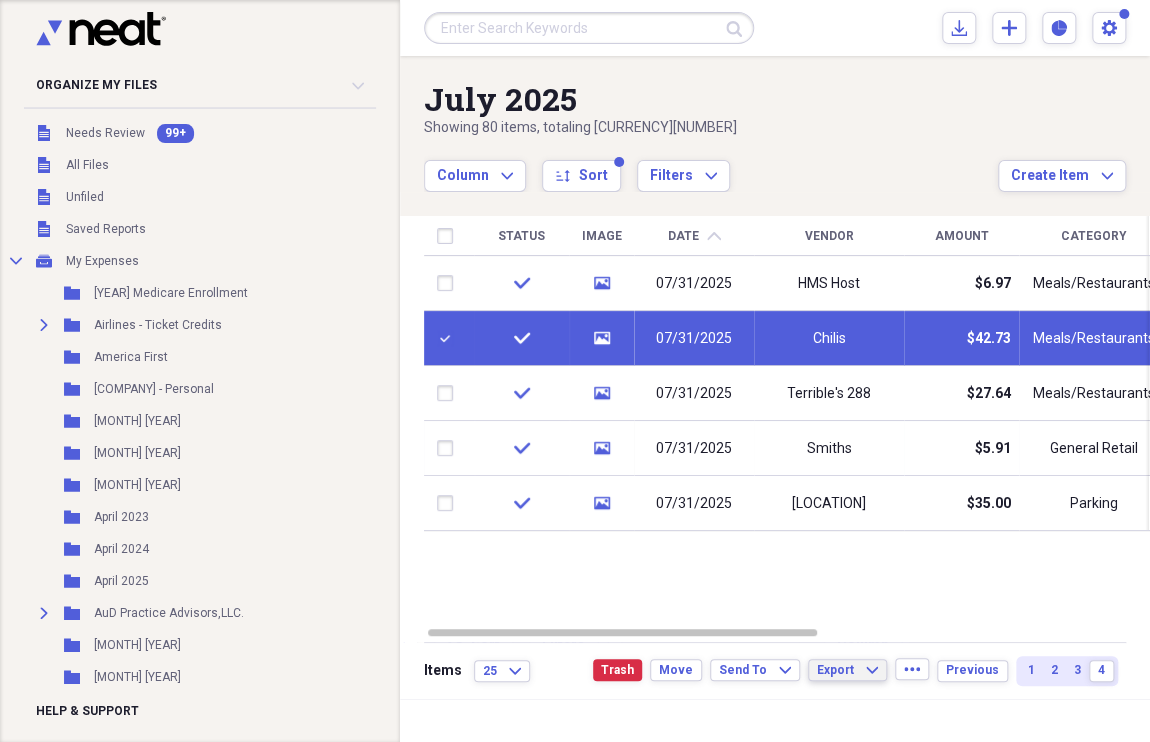 click 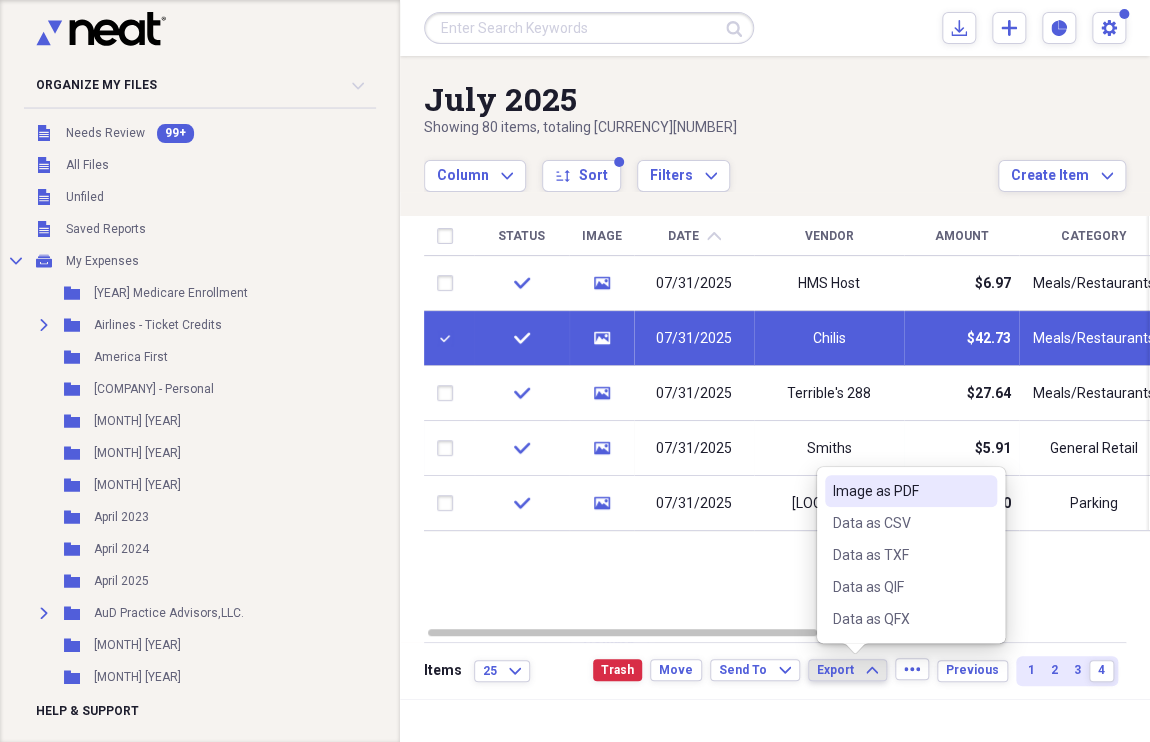 click on "Image as PDF" at bounding box center [899, 491] 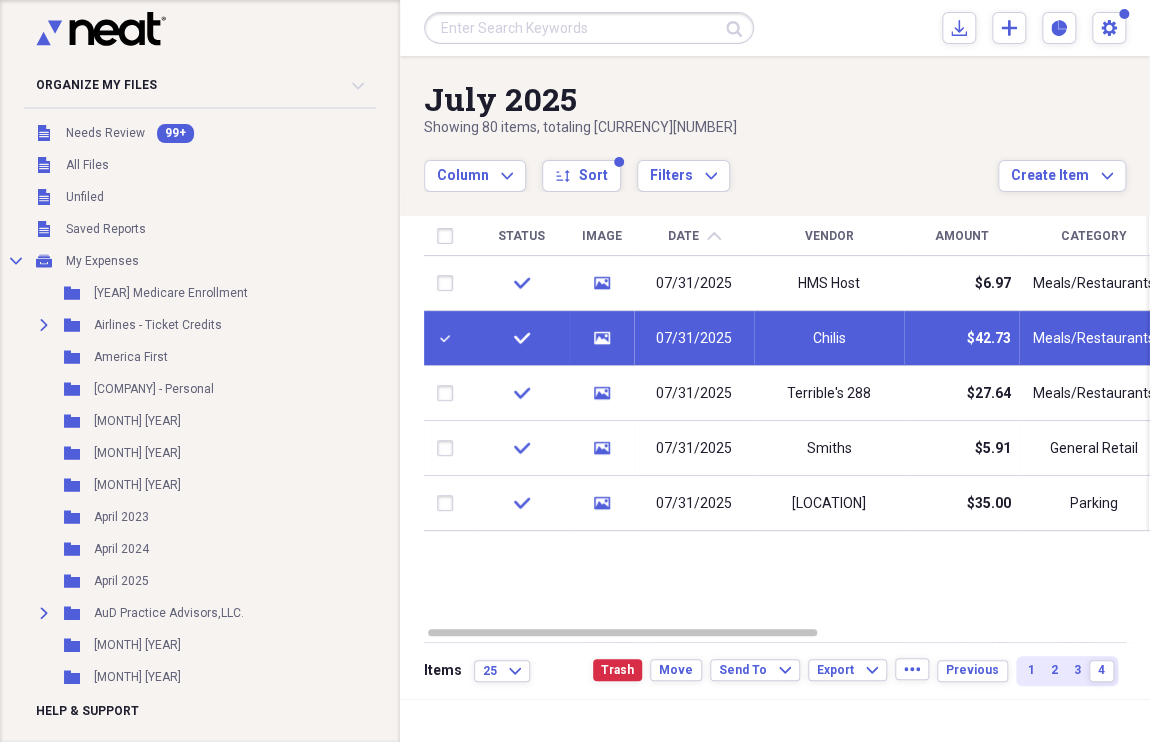 click at bounding box center [449, 338] 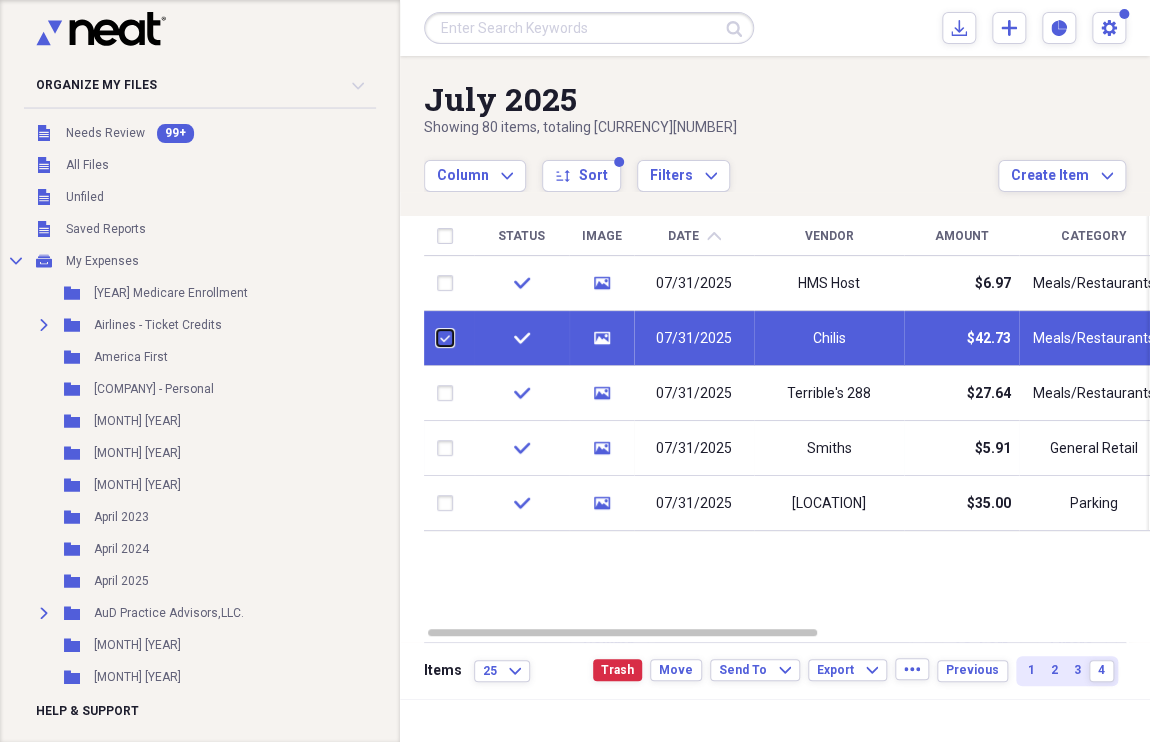 click at bounding box center (437, 338) 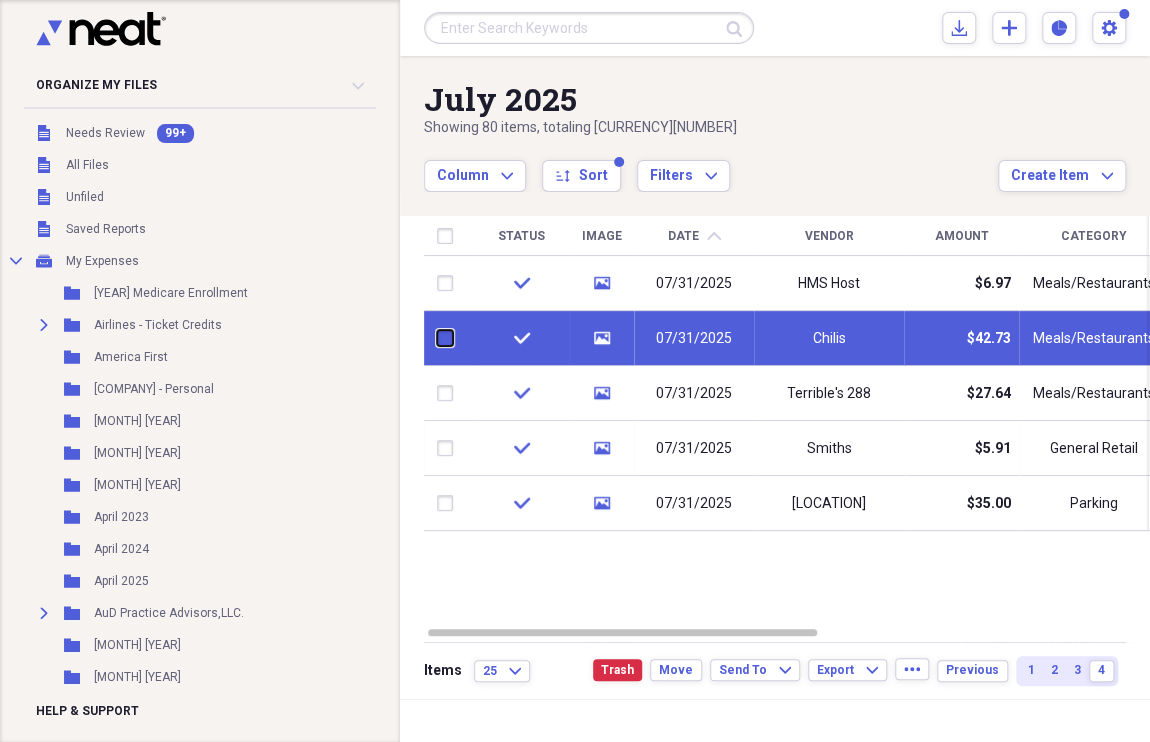 checkbox on "false" 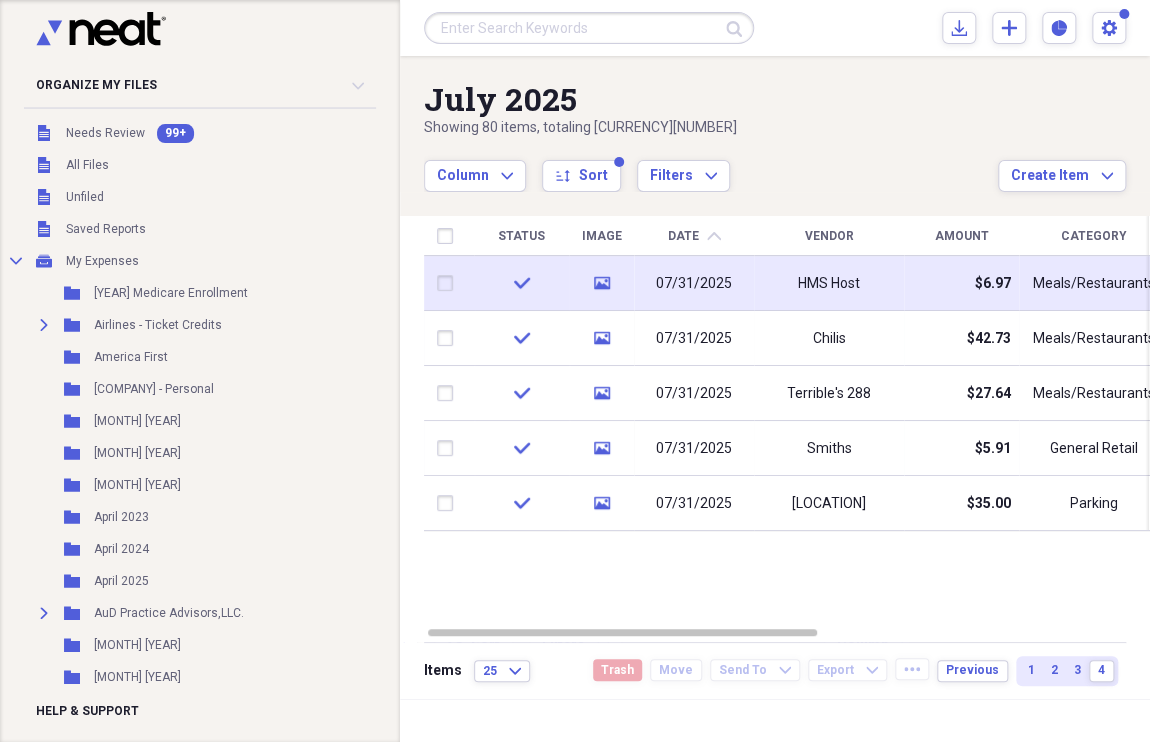 click at bounding box center (449, 283) 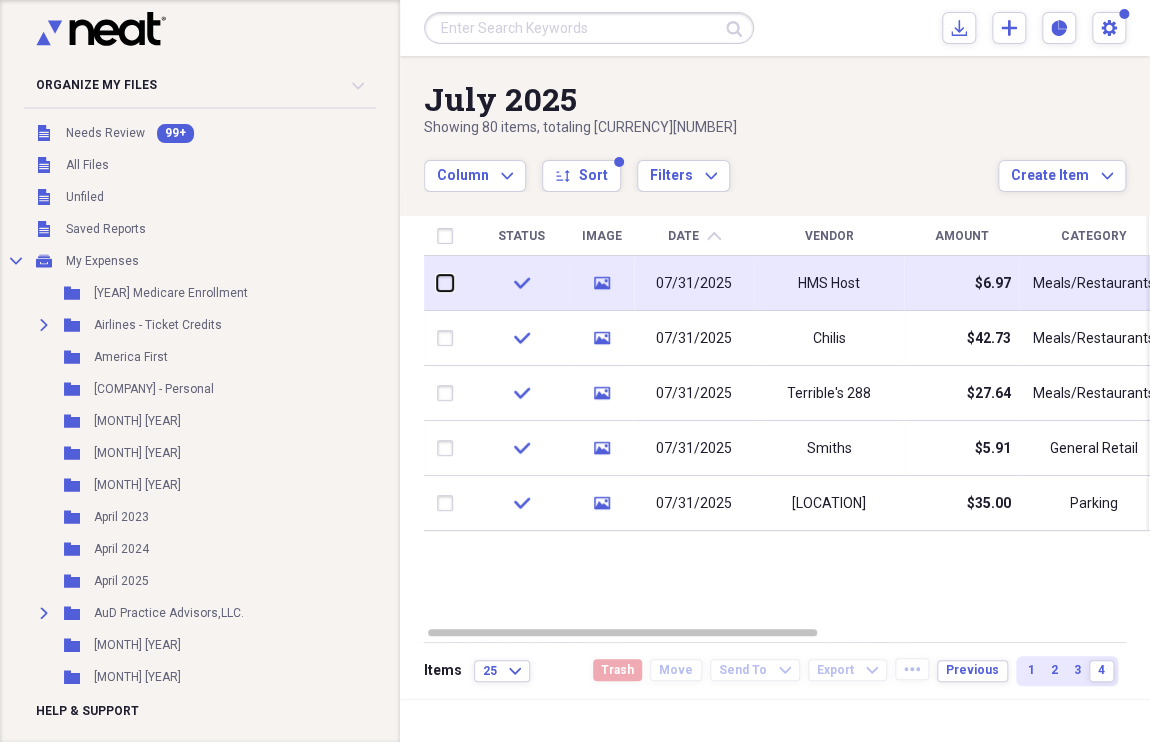 click at bounding box center [437, 283] 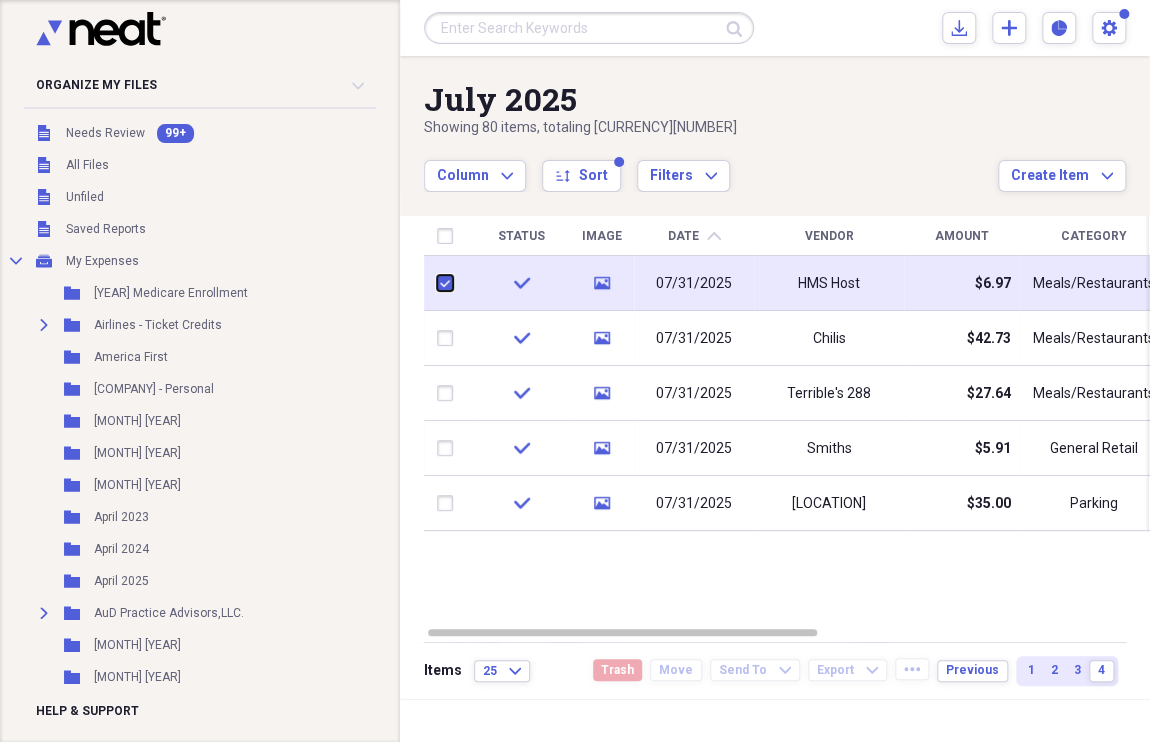 checkbox on "true" 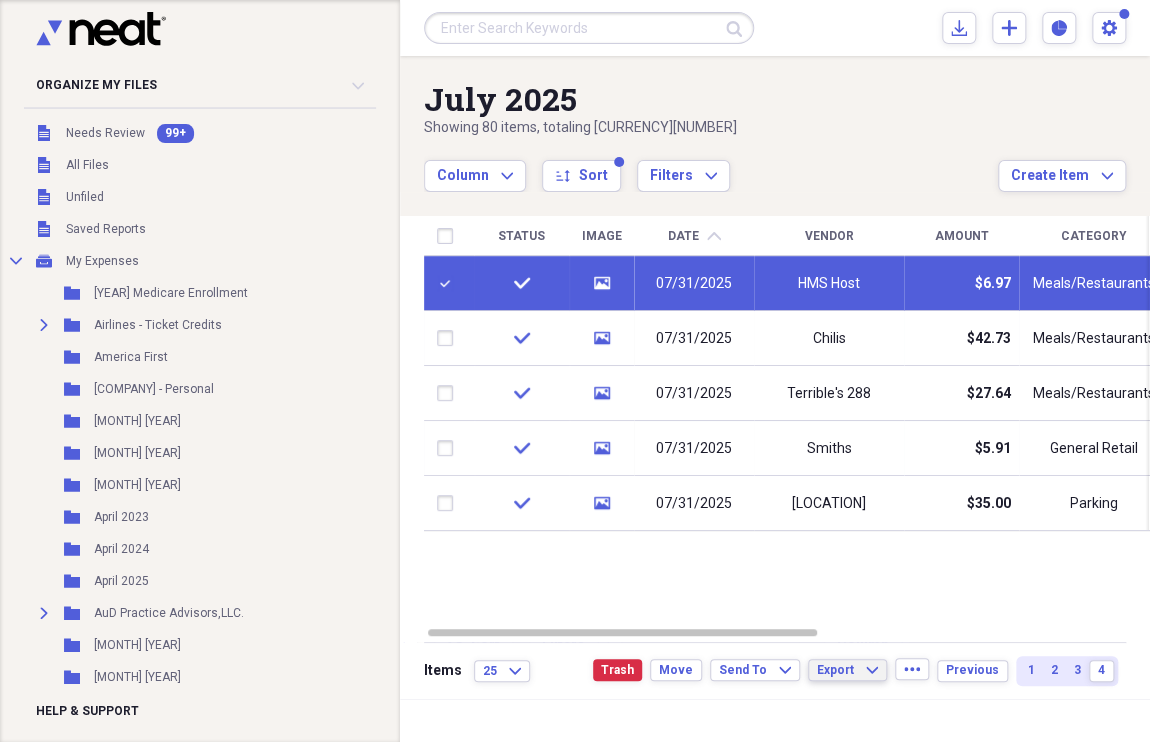click on "Expand" 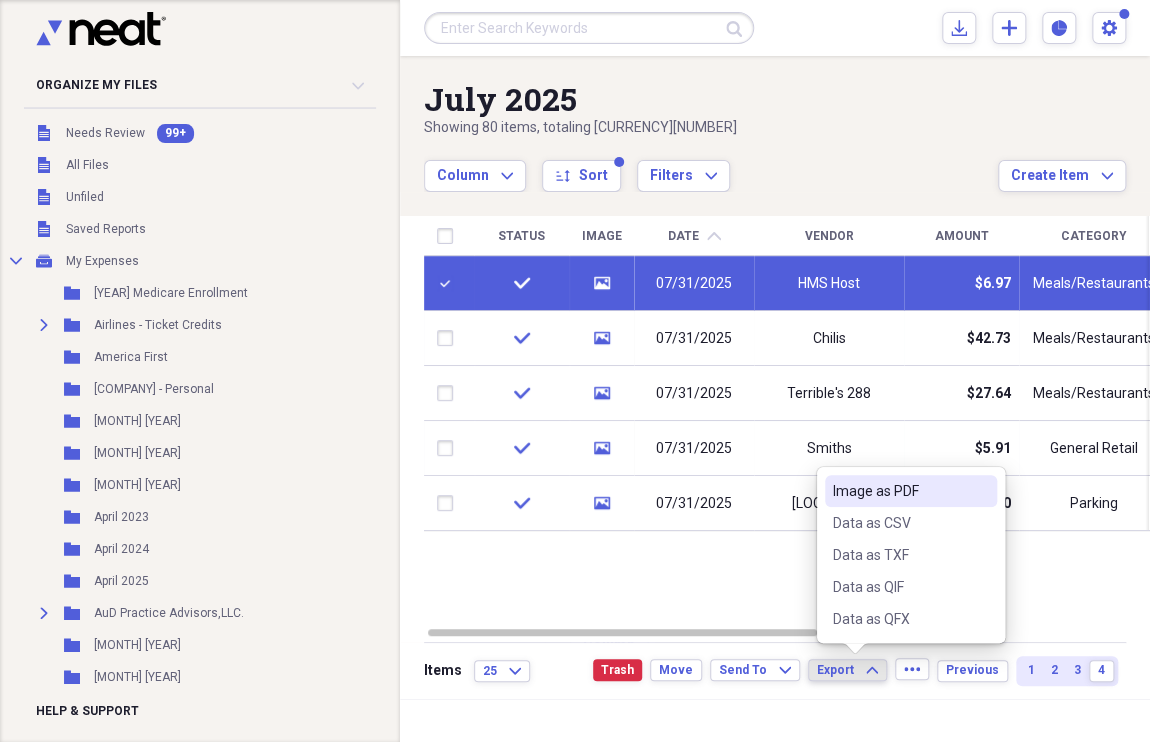 click on "Image as PDF" at bounding box center (899, 491) 